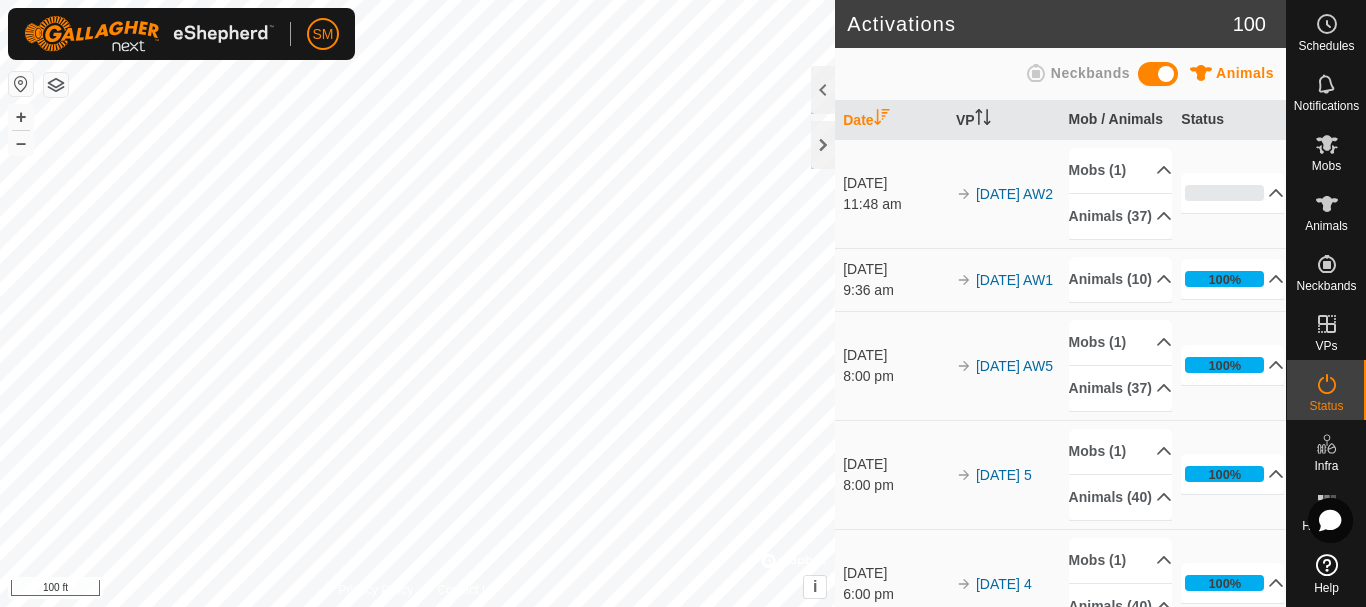 scroll, scrollTop: 0, scrollLeft: 0, axis: both 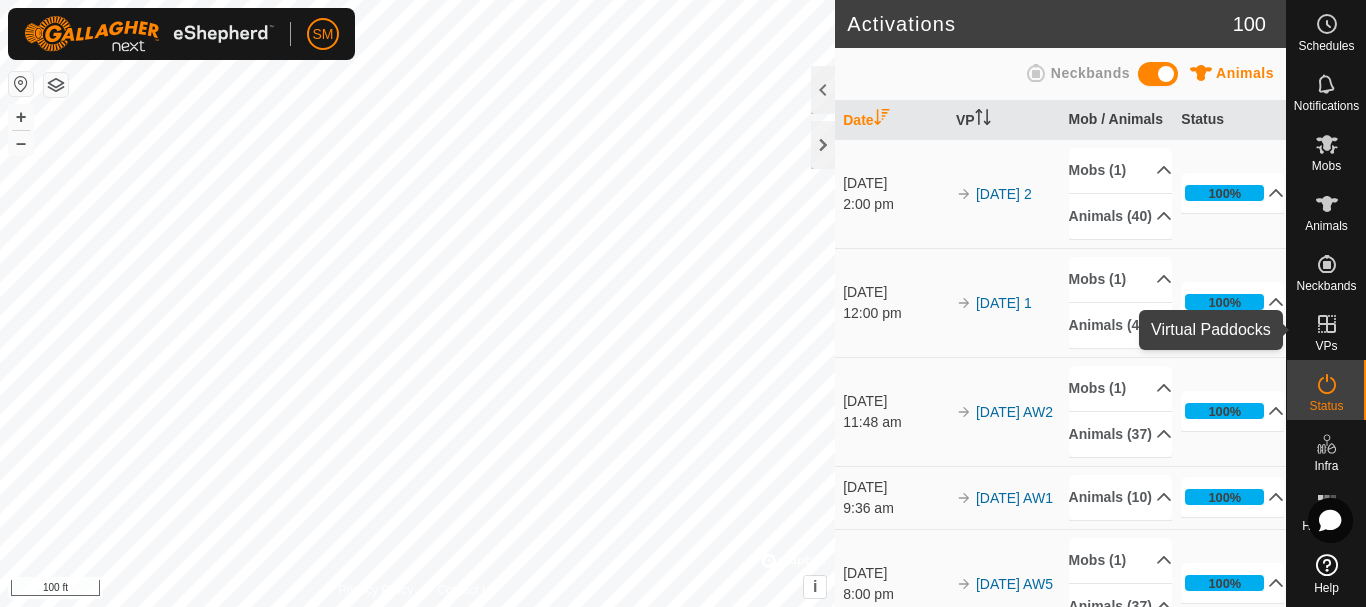 click 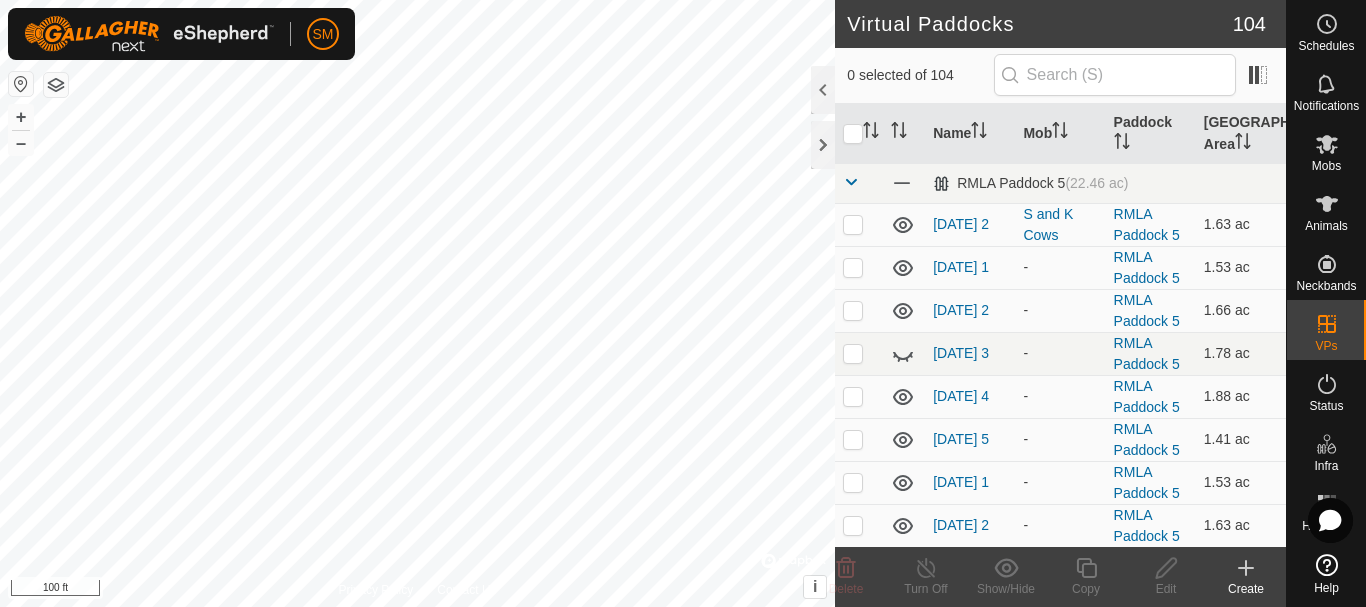 click 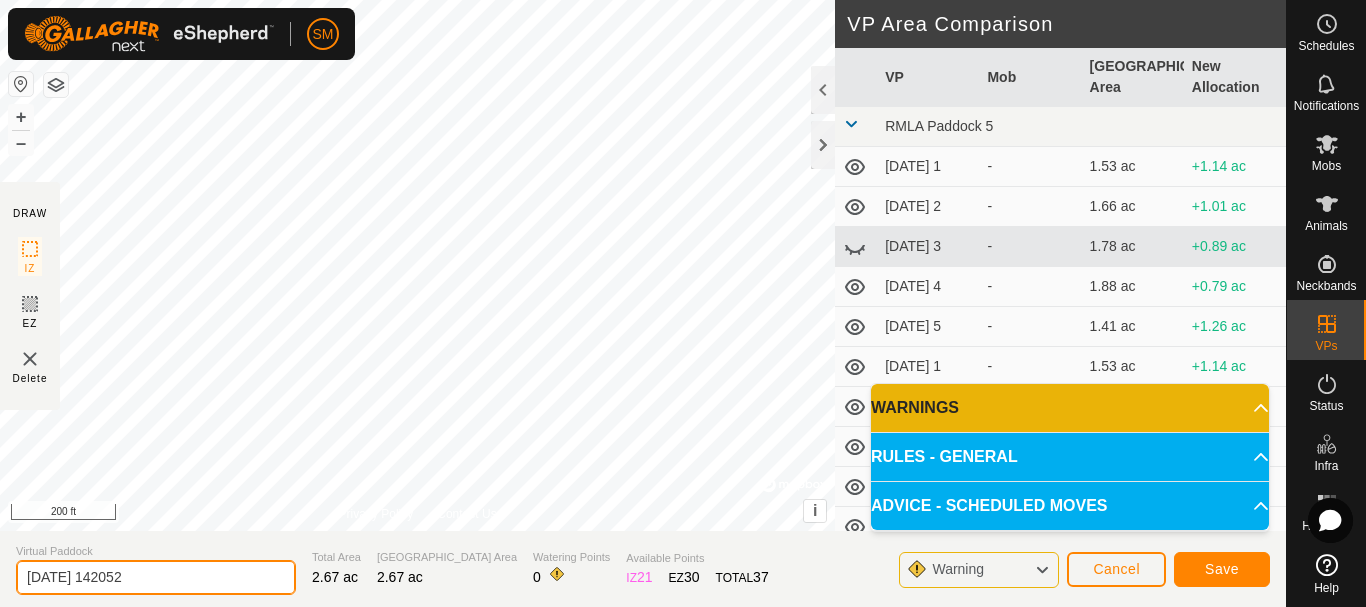 drag, startPoint x: 130, startPoint y: 567, endPoint x: 192, endPoint y: 570, distance: 62.072536 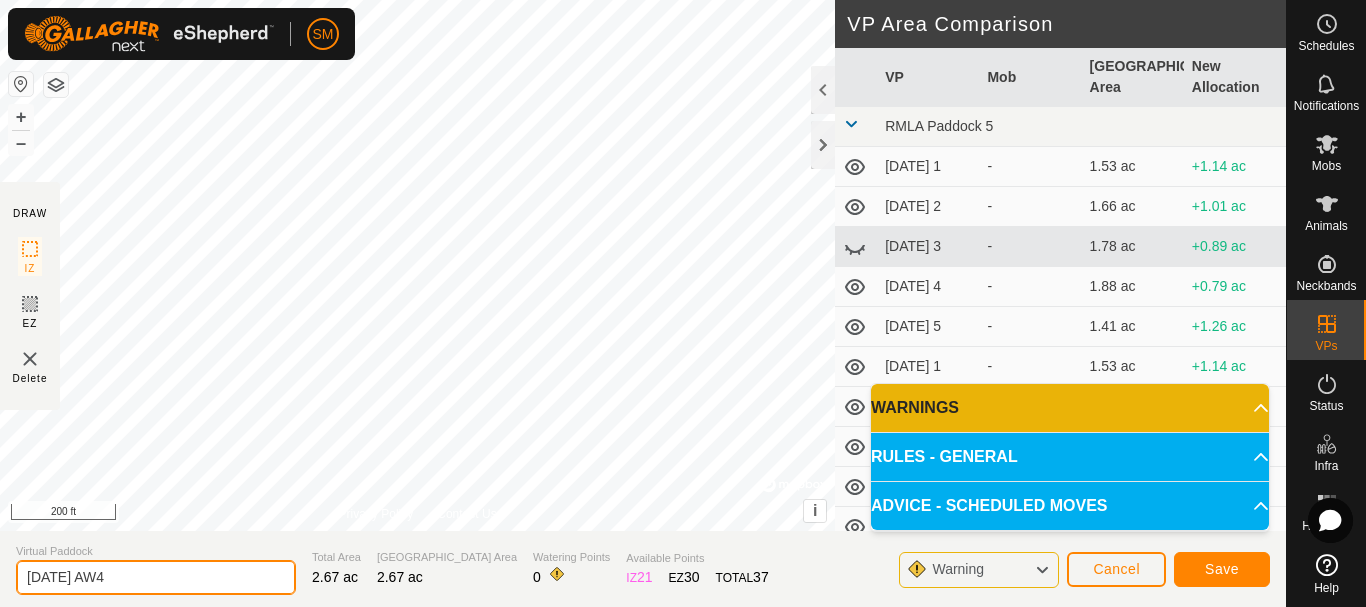 type on "[DATE] AW4" 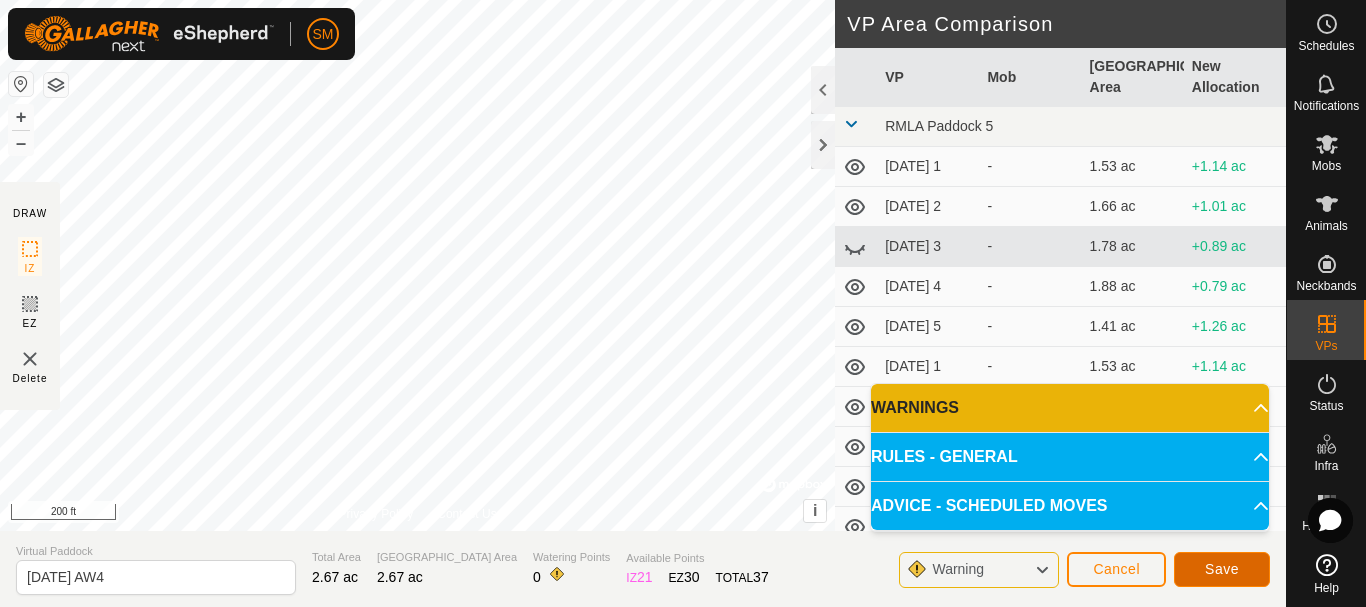click on "Save" 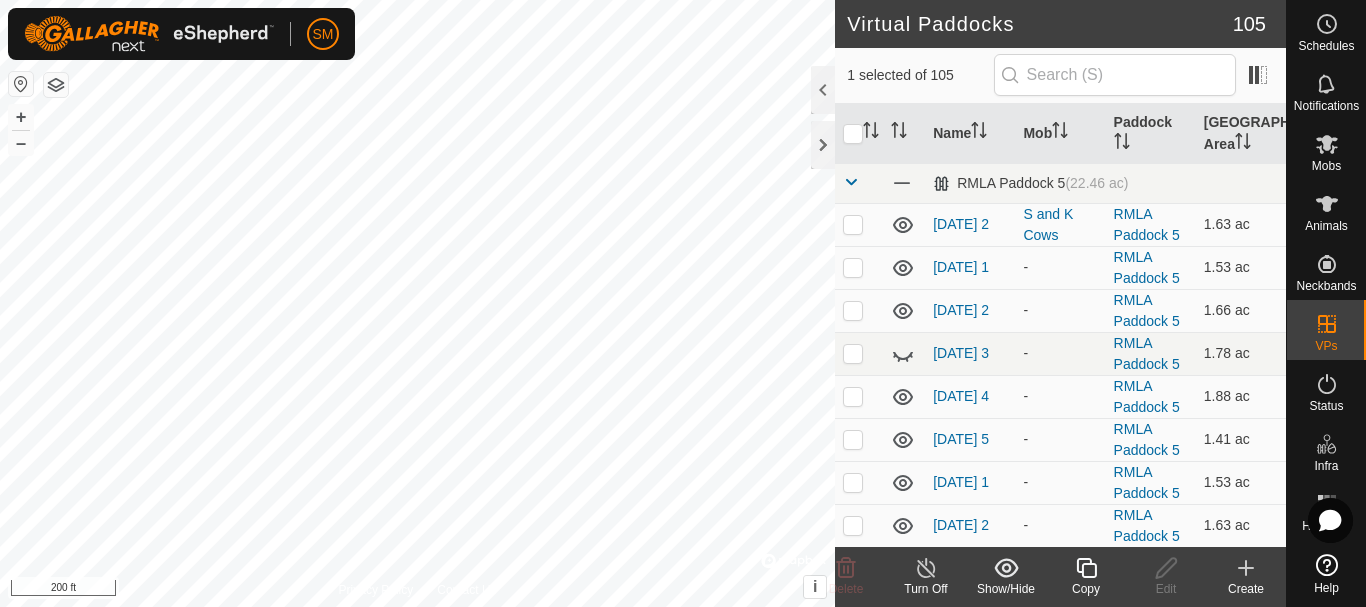checkbox on "true" 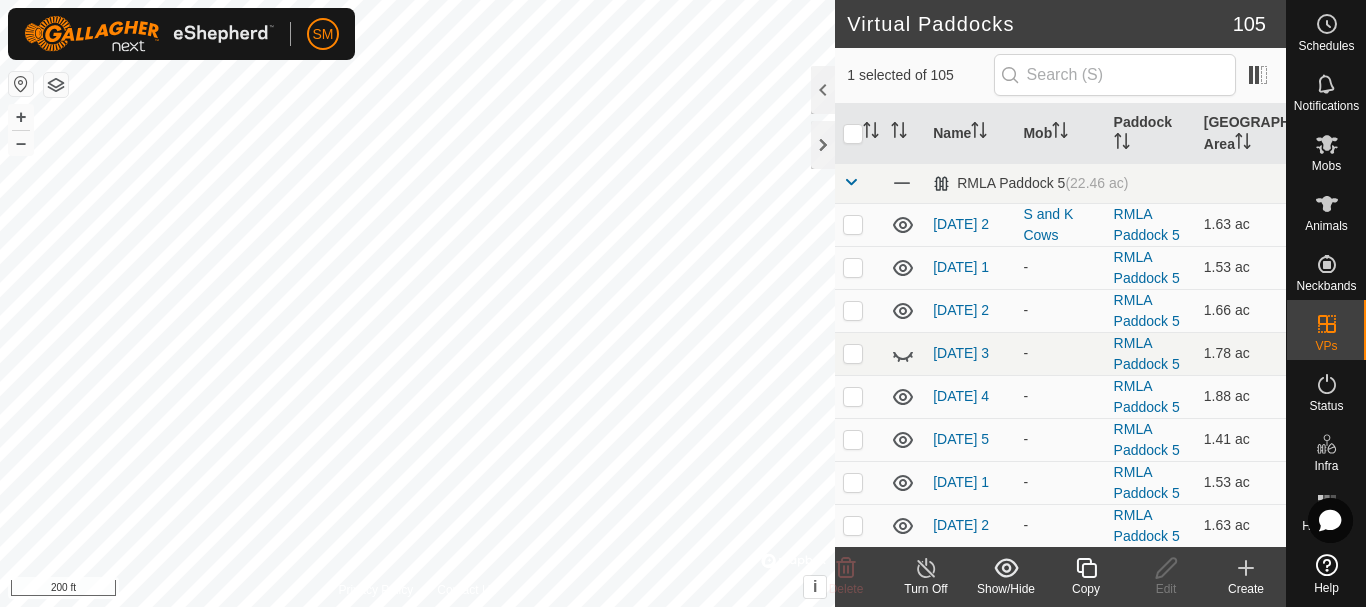 click 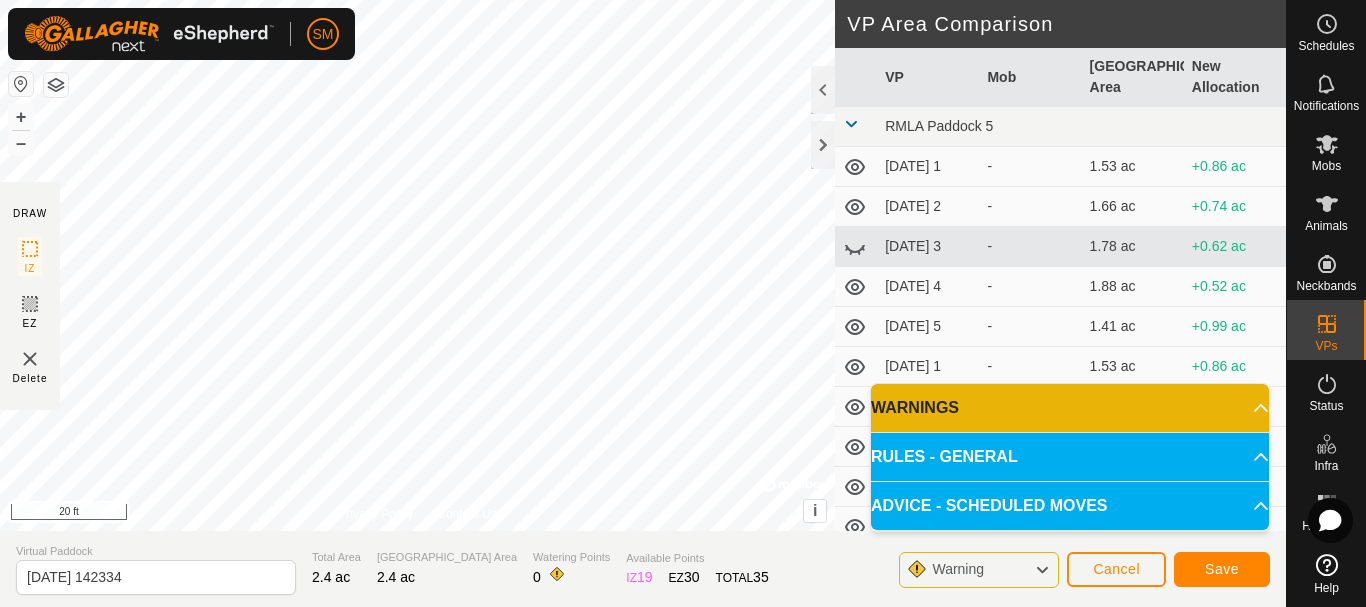 click on "DRAW IZ EZ Delete Privacy Policy Contact Us IZ interior angle must be larger than 80°  (Current: 61.3°) . + – ⇧ i ©  Mapbox , ©  OpenStreetMap ,  Improve this map 20 ft VP Area Comparison     VP   Mob   [GEOGRAPHIC_DATA] Area   New Allocation  RMLA Paddock 5  [DATE] 1  -  1.53 ac  +0.86 ac  [DATE] 2  -  1.66 ac  +0.74 ac  [DATE] 3  -  1.78 ac  +0.62 ac  [DATE] 4  -  1.88 ac  +0.52 ac  [DATE] 5  -  1.41 ac  +0.99 ac  [DATE] 1  -  1.53 ac  +0.86 ac  [DATE] 2  -  1.63 ac  +0.77 ac  [DATE] 3  -  1.75 ac  +0.64 ac  [DATE] 4  -  1.88 ac  +0.52 ac  [DATE] 5  -  1.28 ac  +1.11 ac  [DATE]  -  1.73 ac  +0.67 ac  [DATE] 1  -  1.41 ac  +0.99 ac  [DATE] 2  -  1.51 ac  +0.89 ac  [DATE] 3  -  1.63 ac  +0.77 ac  [DATE] 4  -  1.73 ac  +0.67 ac  [DATE] 5  -  1.26 ac  +1.14 ac  [DATE] 1  -  1.36 ac  +1.04 ac  [DATE] 2  -  1.48 ac  +0.91 ac  [DATE] 3  -  1.58 ac  +0.82 ac  [DATE] 4  -  1.71 ac  +0.69 ac  [DATE] 5  -  1.38 ac  +1.01 ac -  1.51 ac  -" 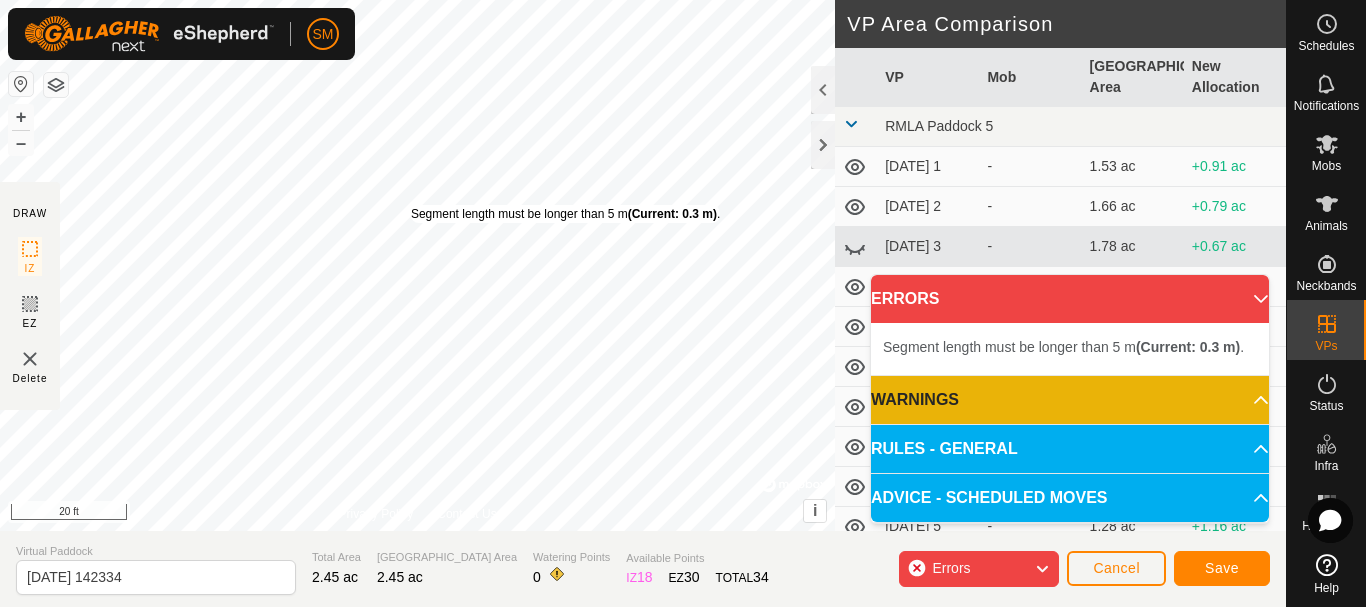 click on "Segment length must be longer than 5 m  (Current: 0.3 m) ." at bounding box center (565, 214) 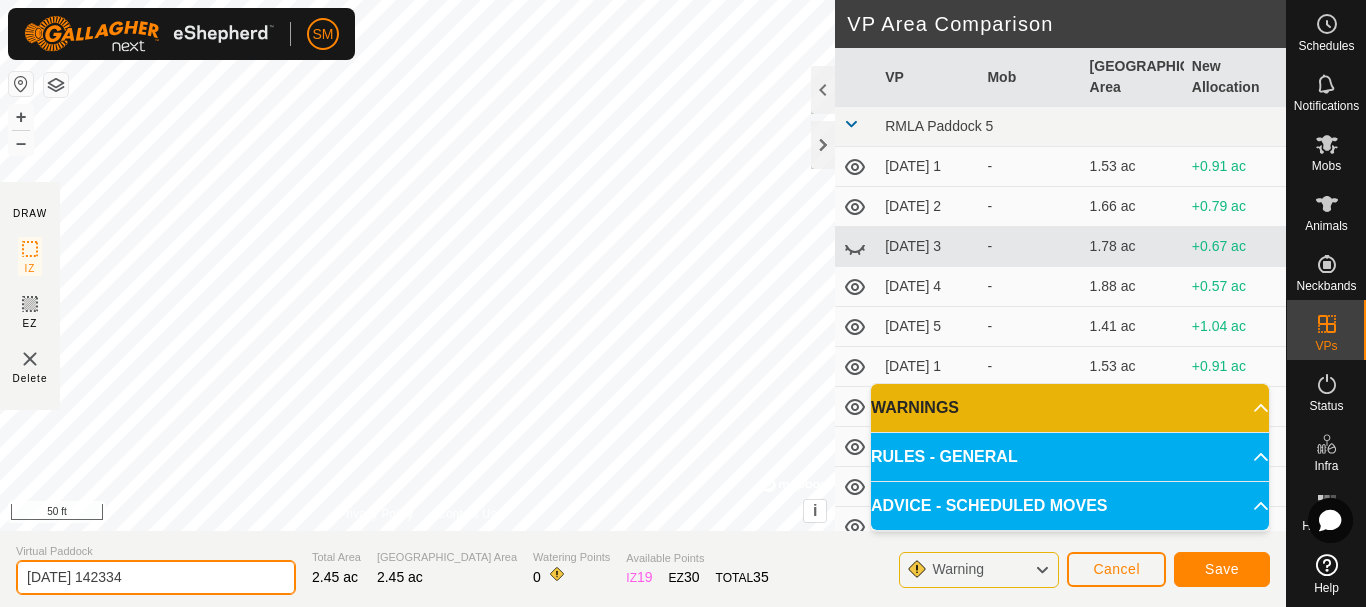 drag, startPoint x: 184, startPoint y: 581, endPoint x: 102, endPoint y: 571, distance: 82.607506 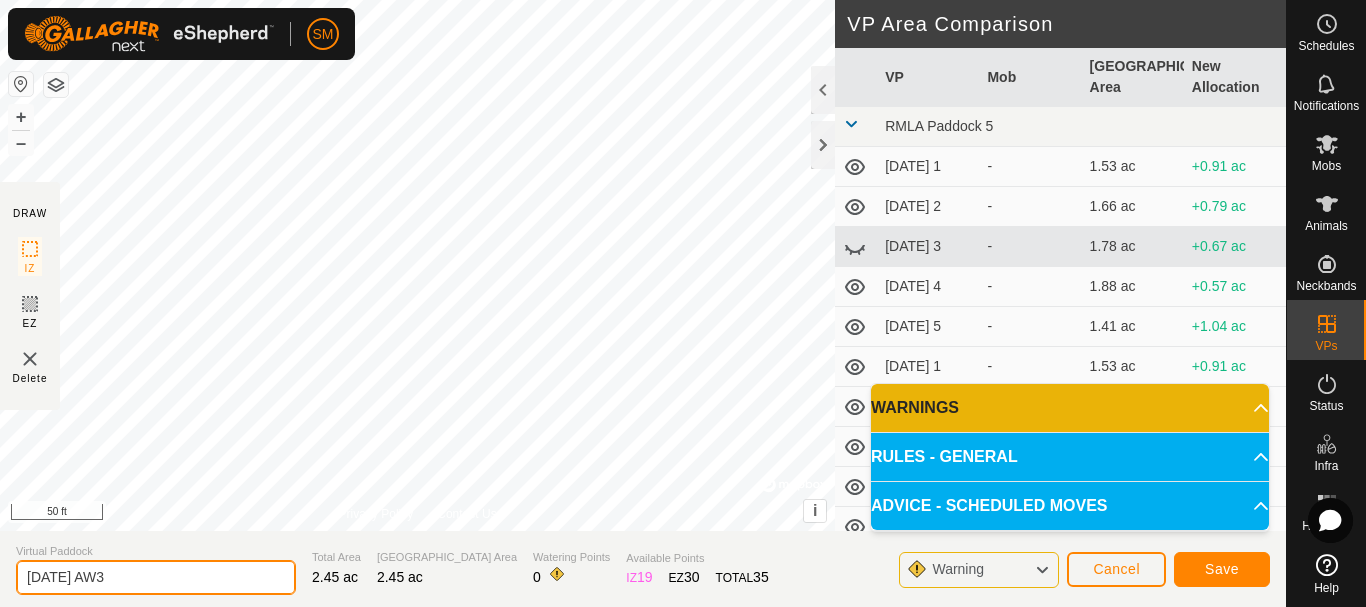 type on "[DATE] AW3" 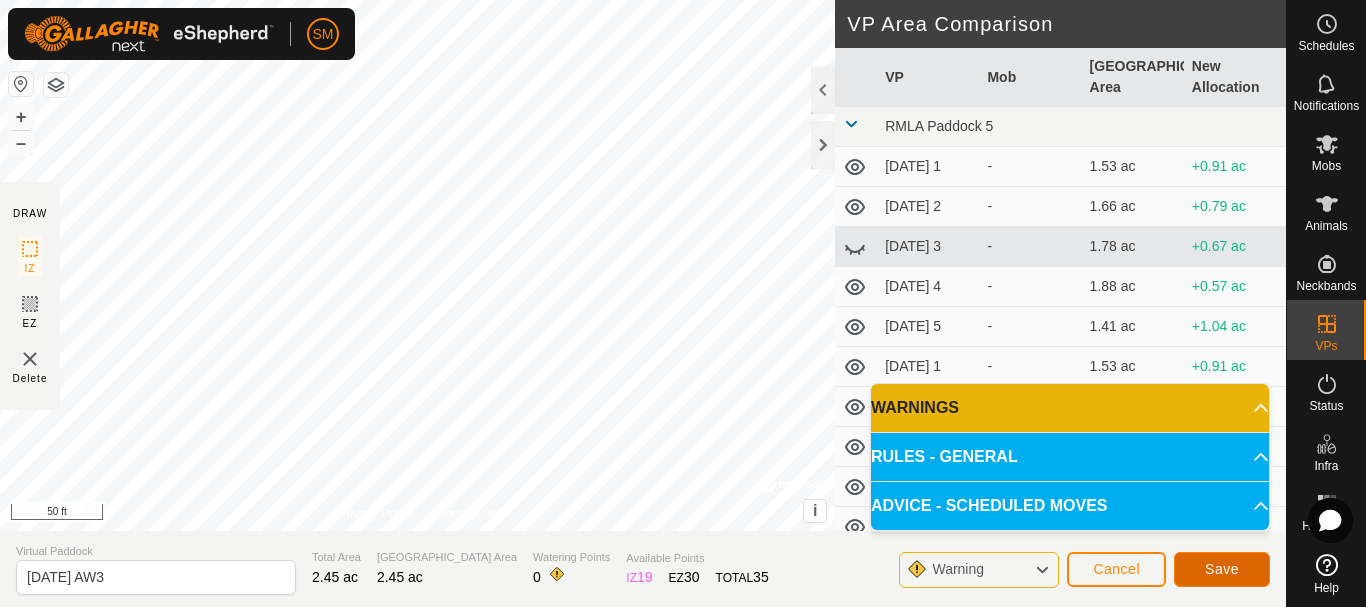 click on "Save" 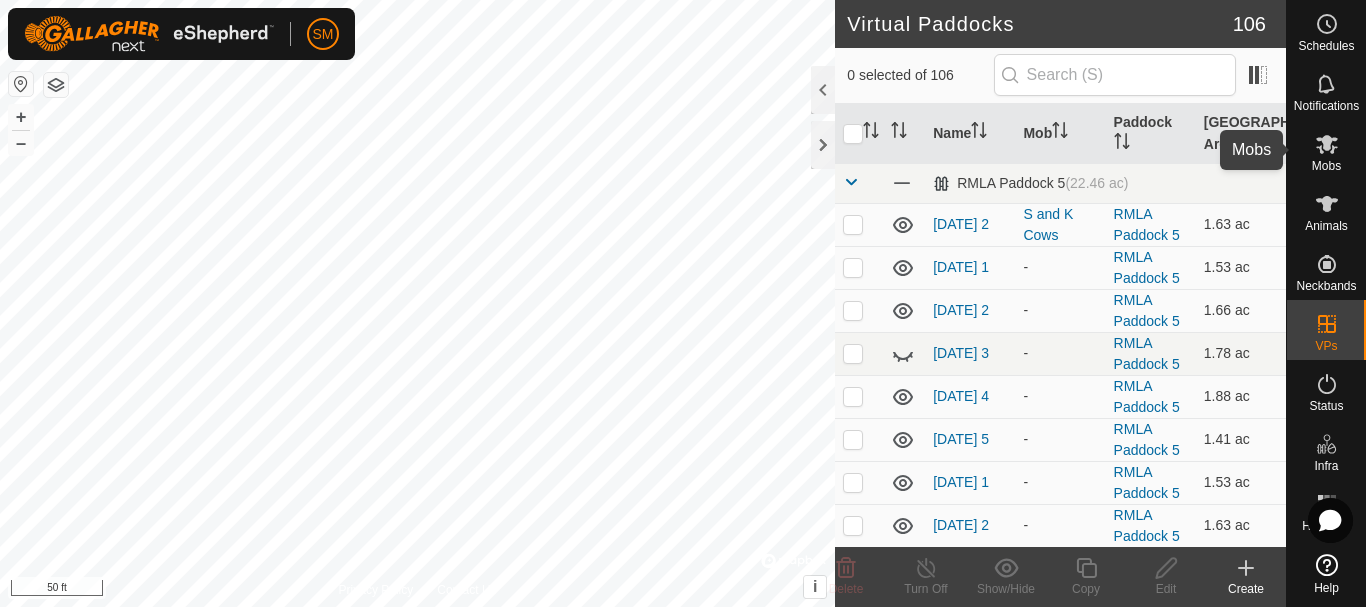 click 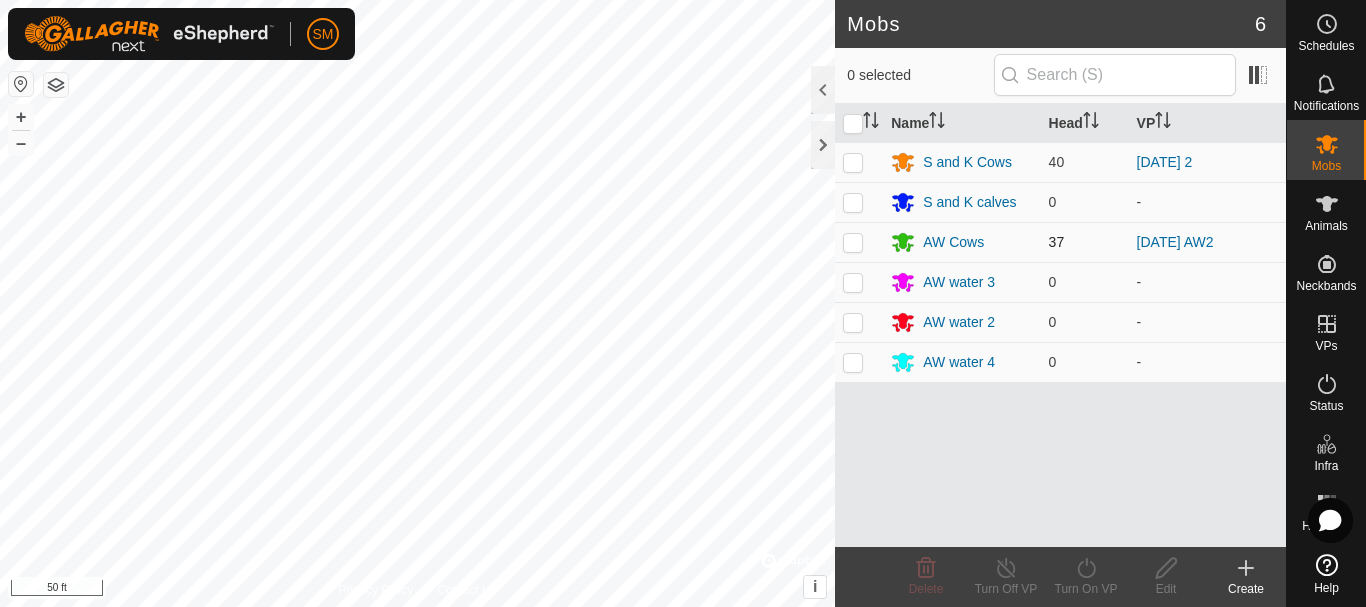 click at bounding box center [853, 242] 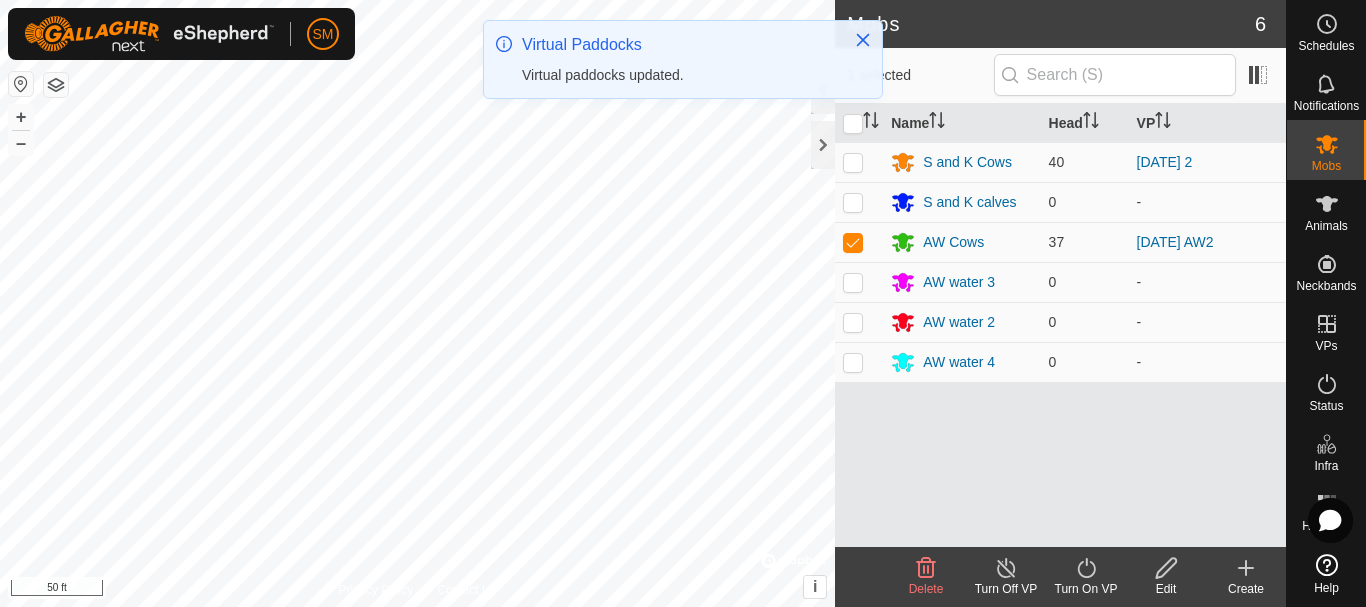 click on "Turn On VP" 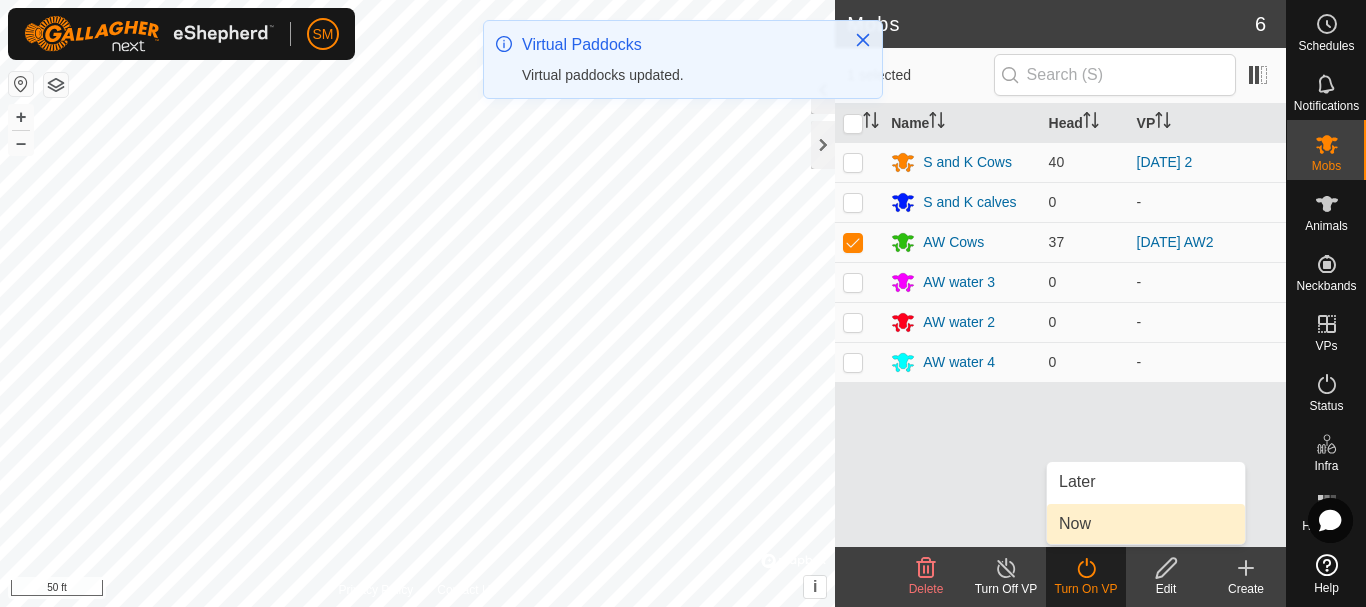 click on "Now" at bounding box center (1146, 524) 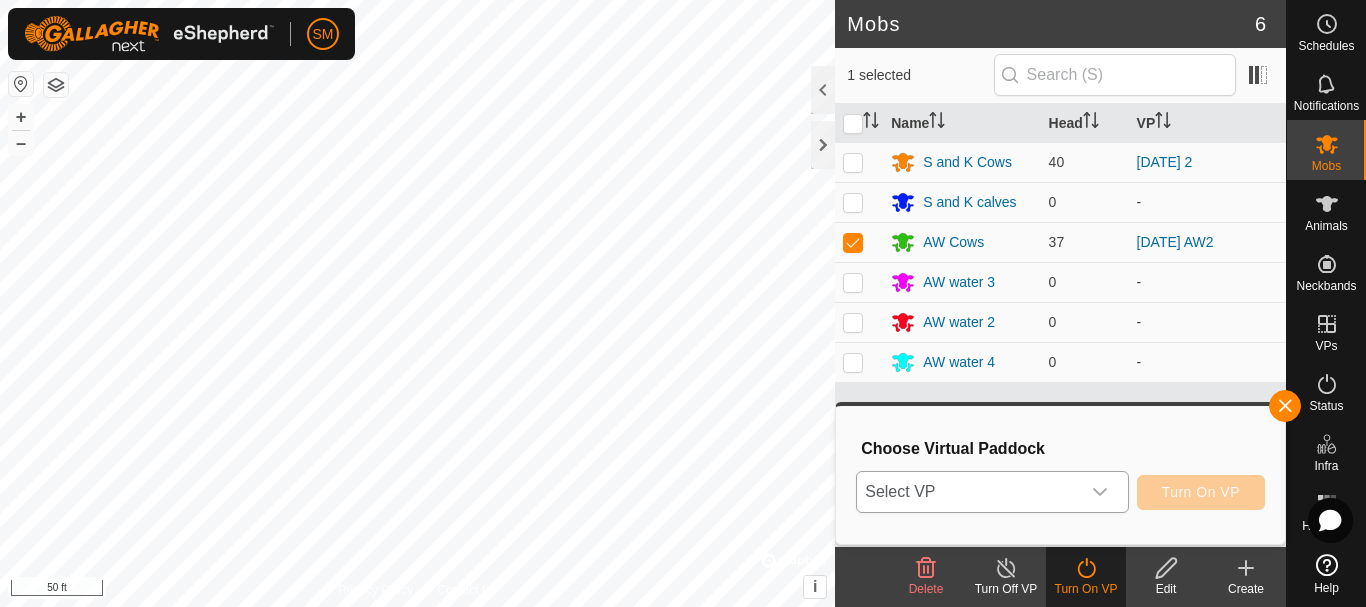 click 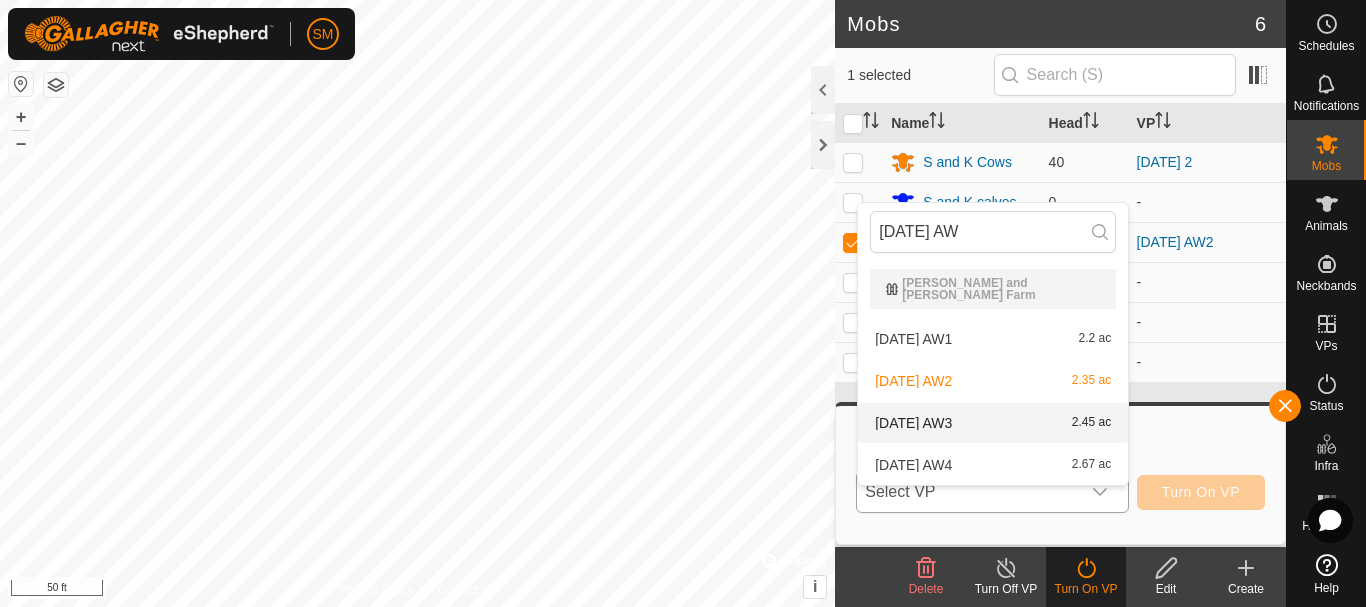 type on "[DATE] AW" 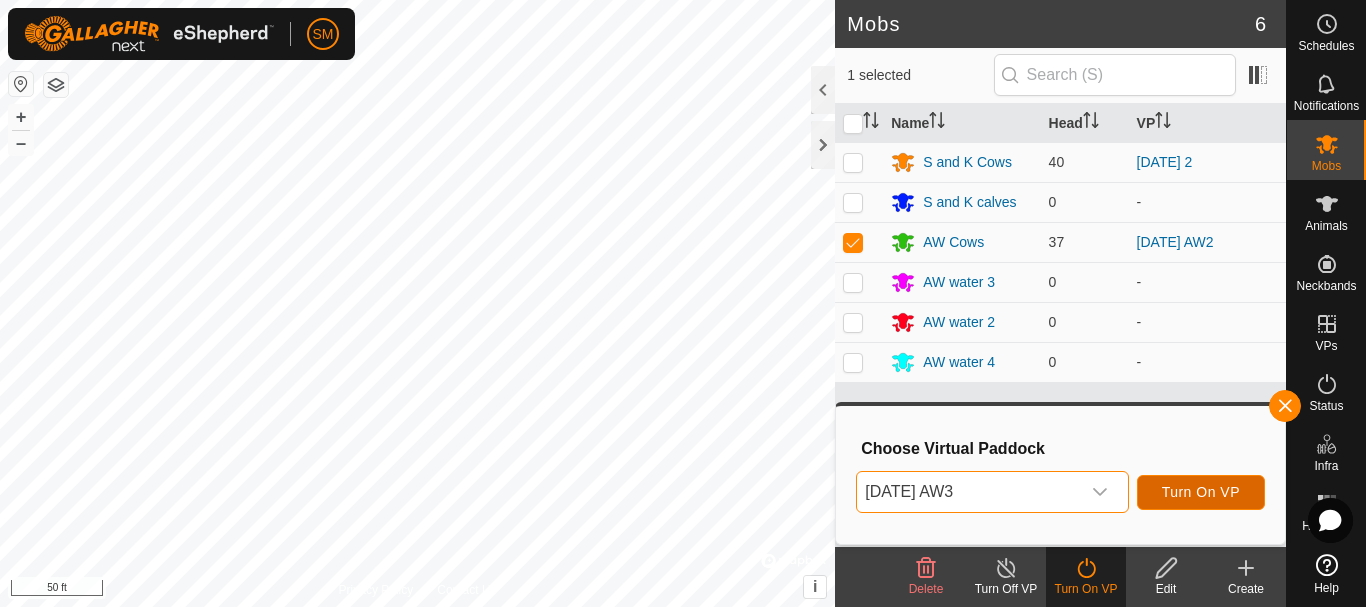 click on "Turn On VP" at bounding box center (1201, 492) 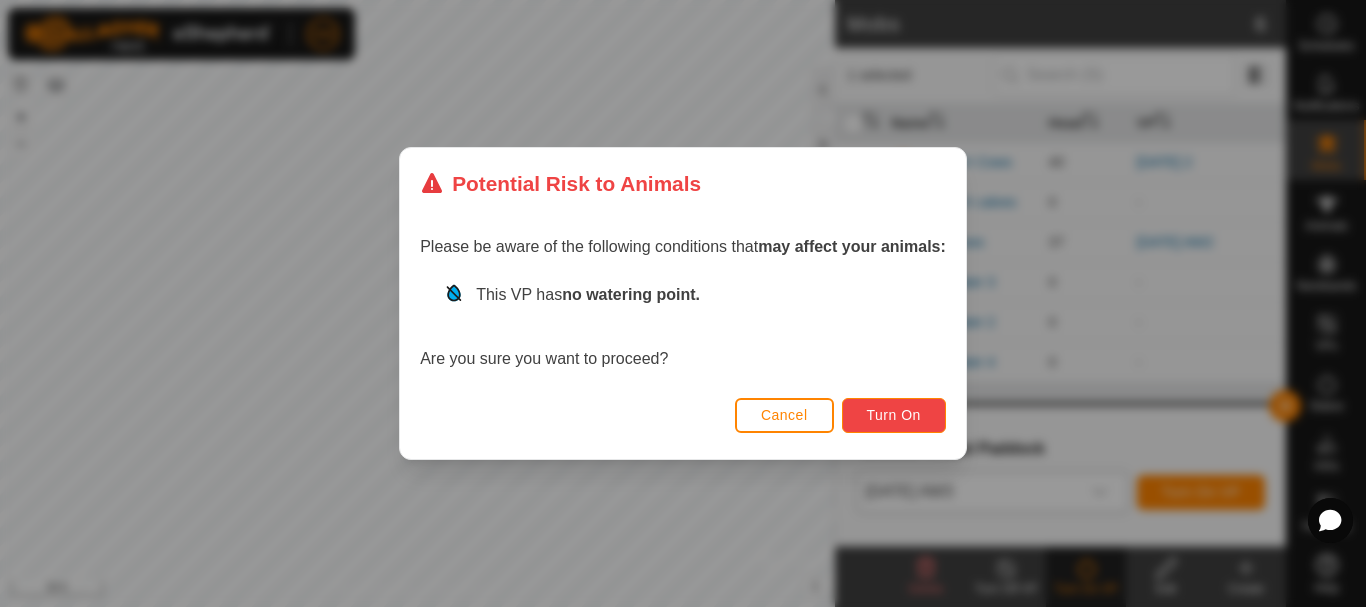 click on "Turn On" at bounding box center (894, 415) 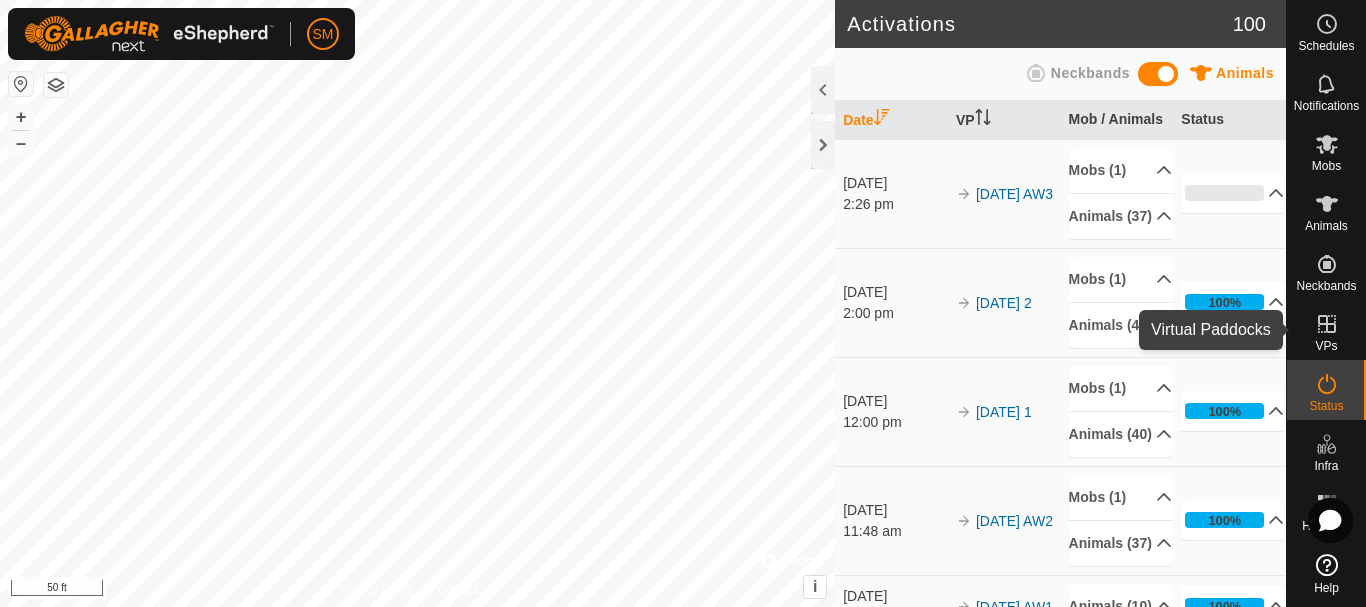 click 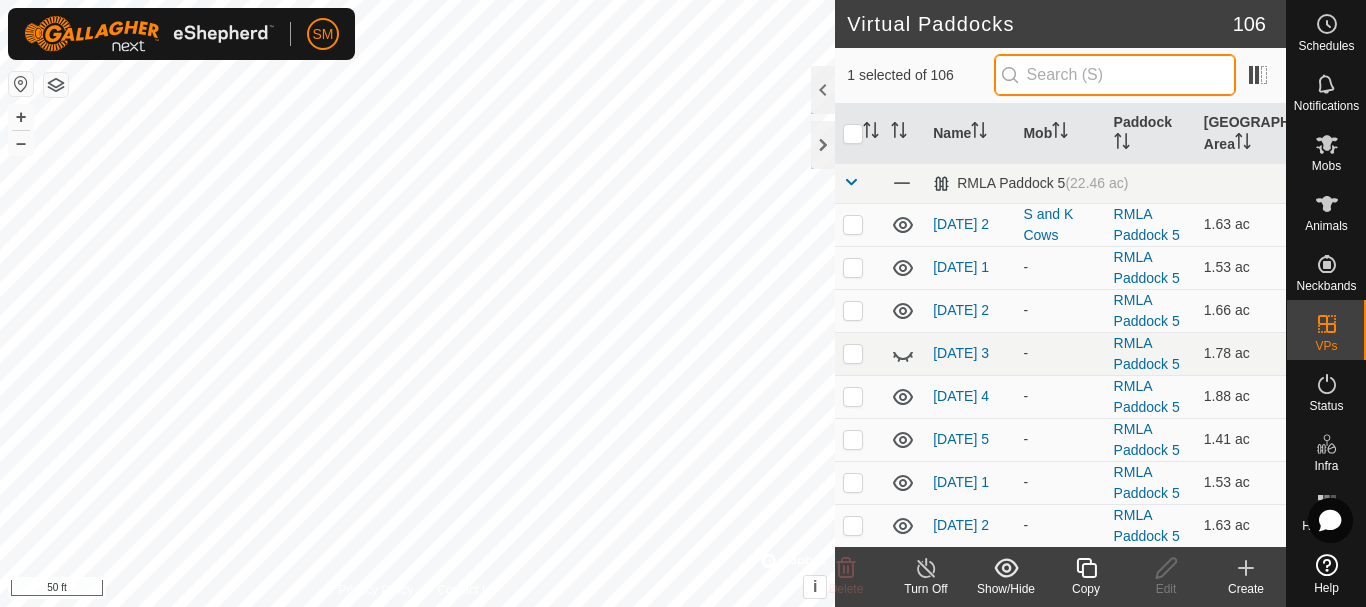 click at bounding box center [1115, 75] 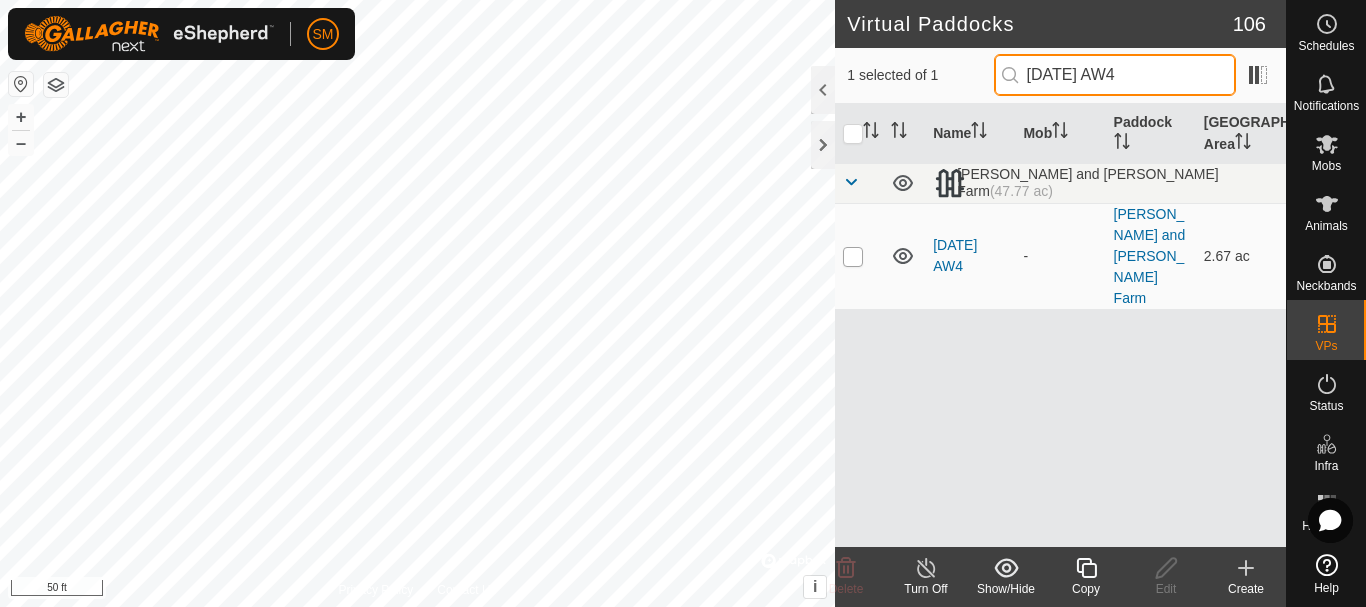 type on "[DATE] AW4" 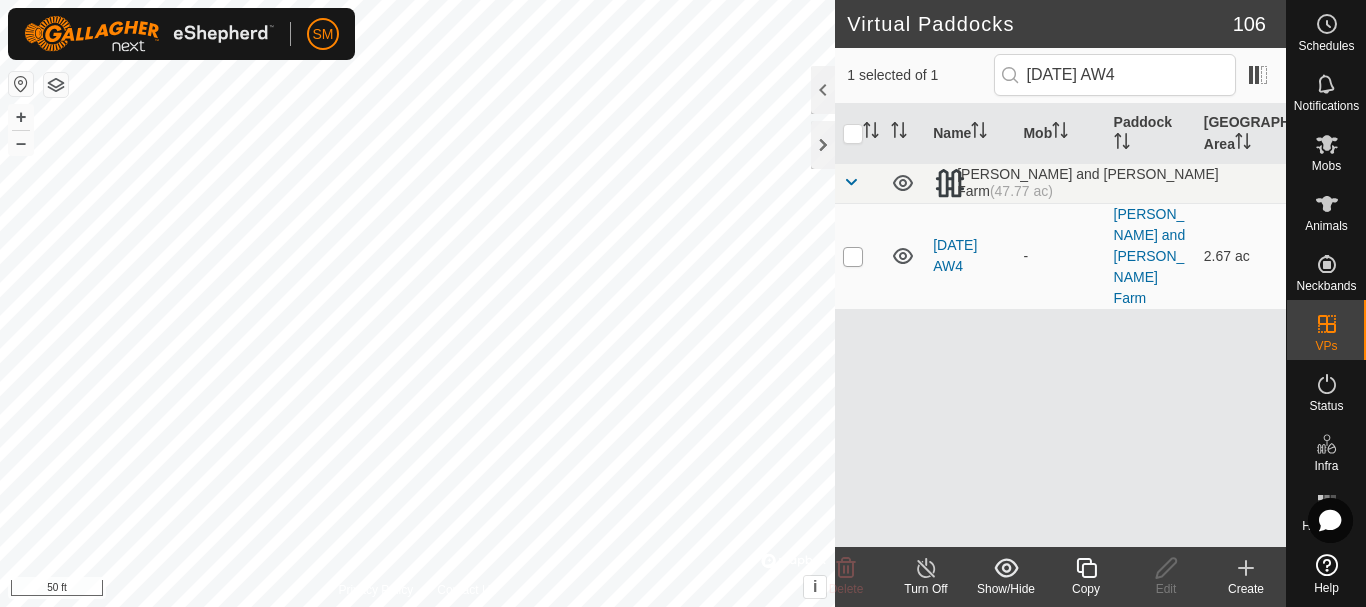 click at bounding box center [853, 257] 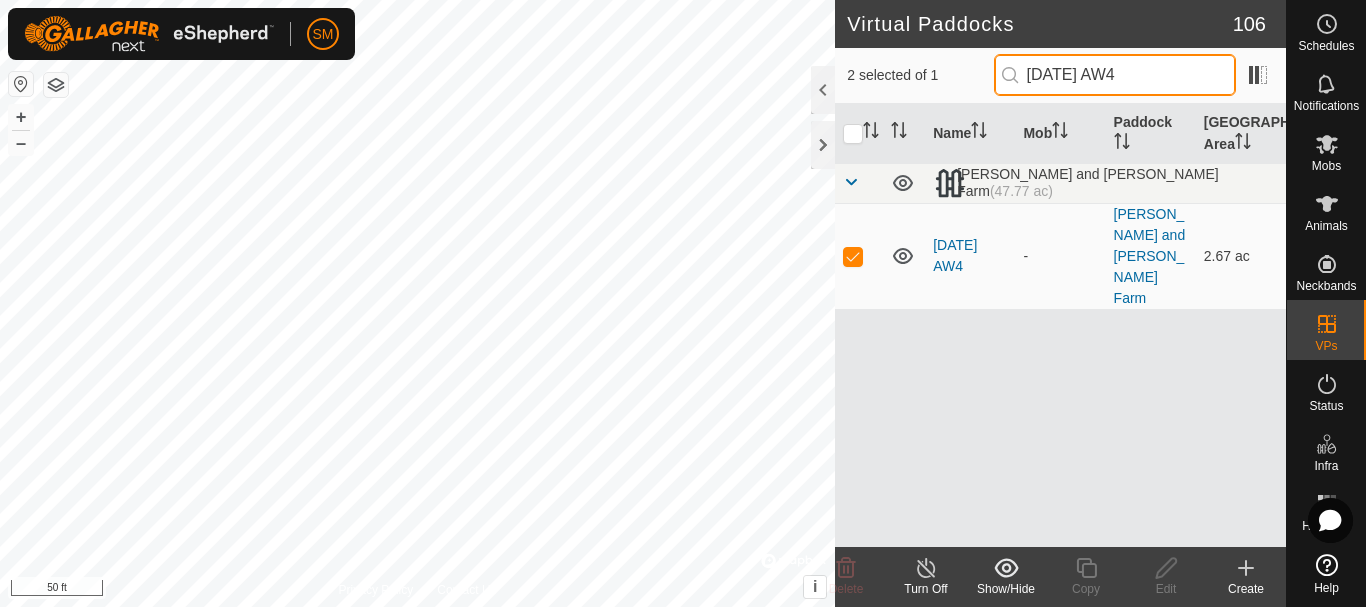 click on "[DATE] AW4" at bounding box center (1115, 75) 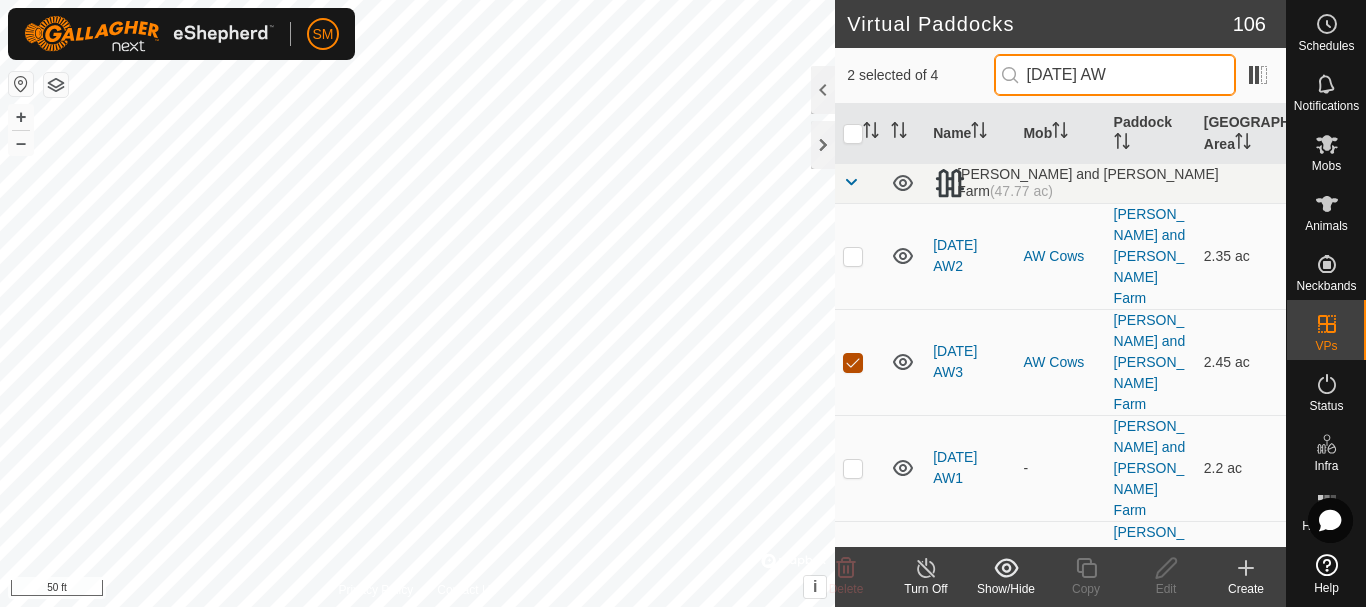 type on "[DATE] AW" 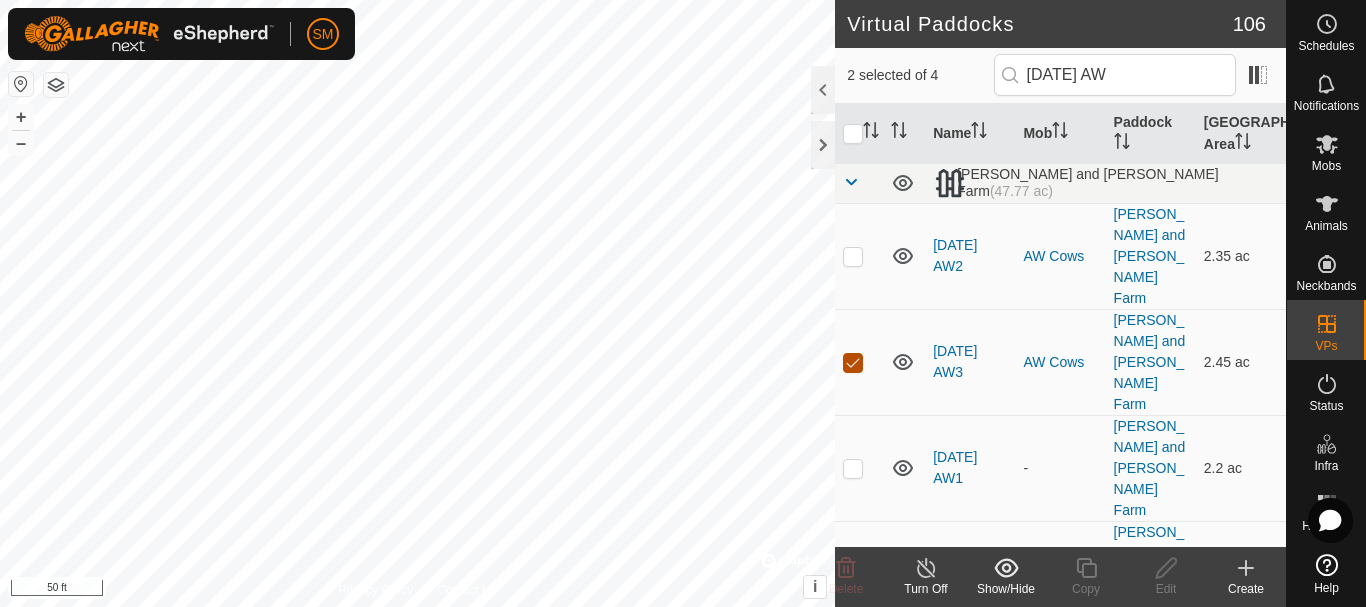 click at bounding box center [853, 363] 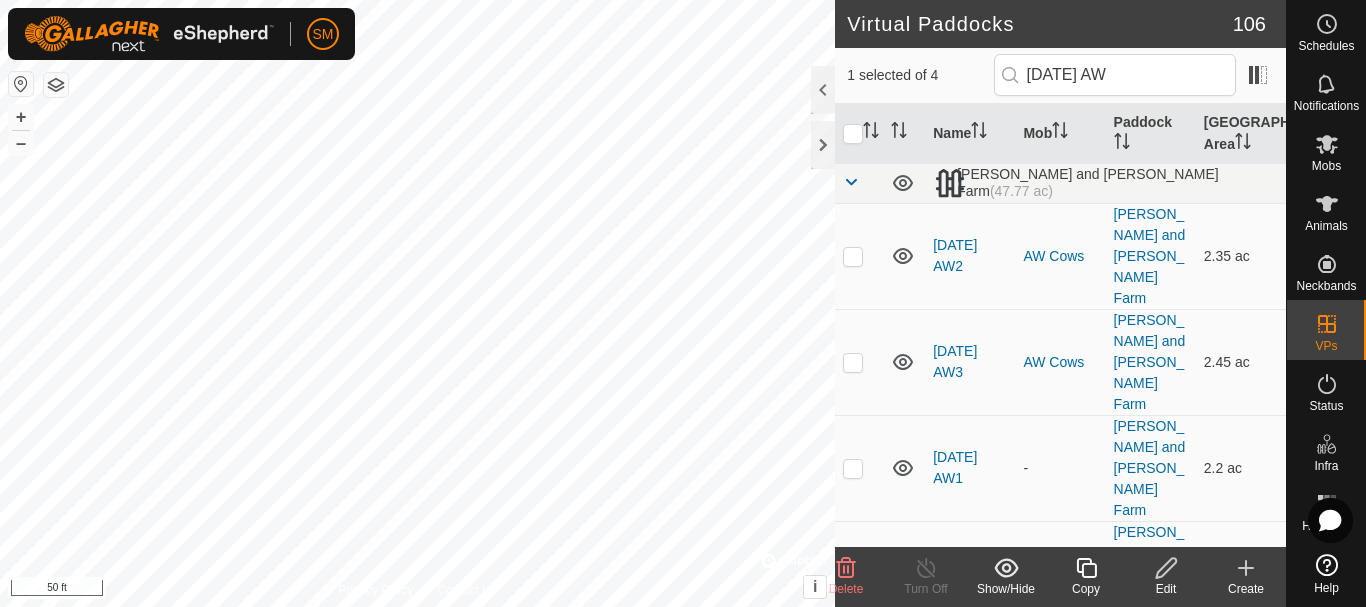 click 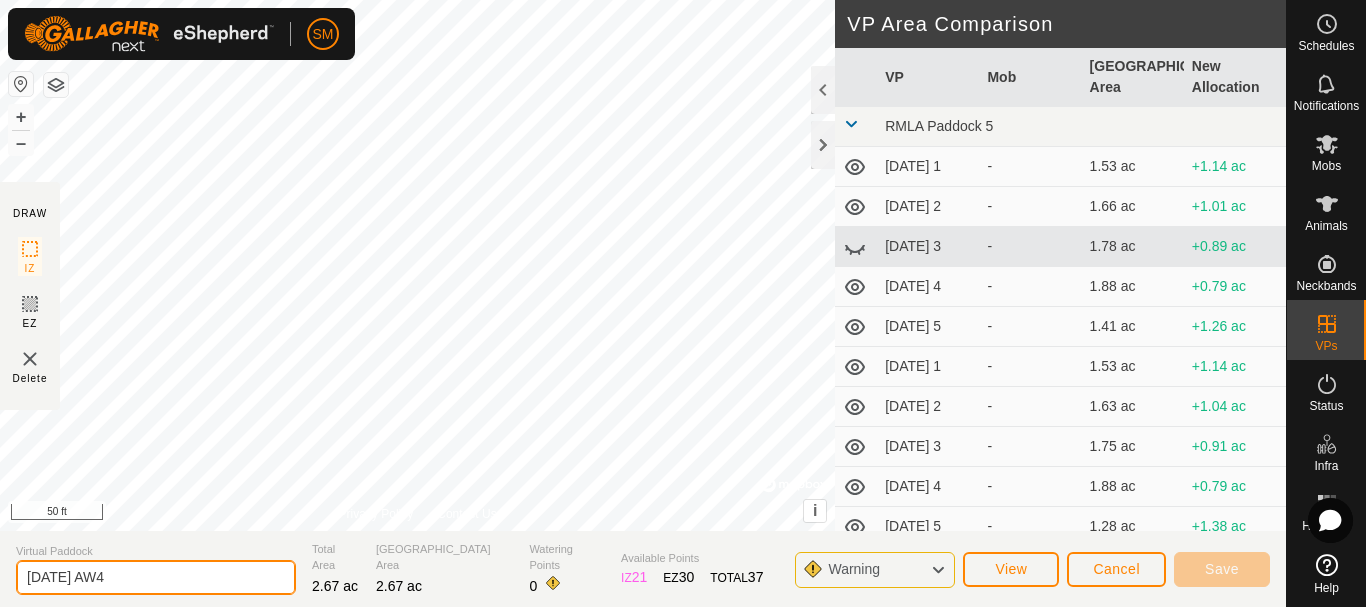 click on "[DATE] AW4" 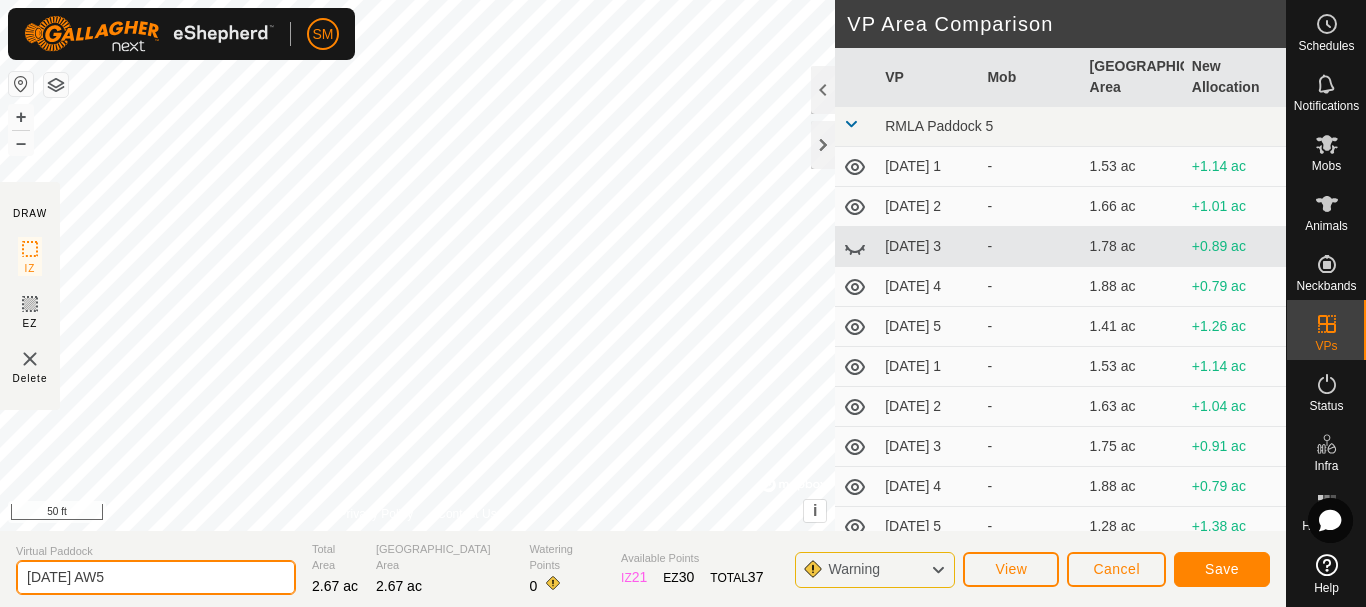 type on "[DATE] AW5" 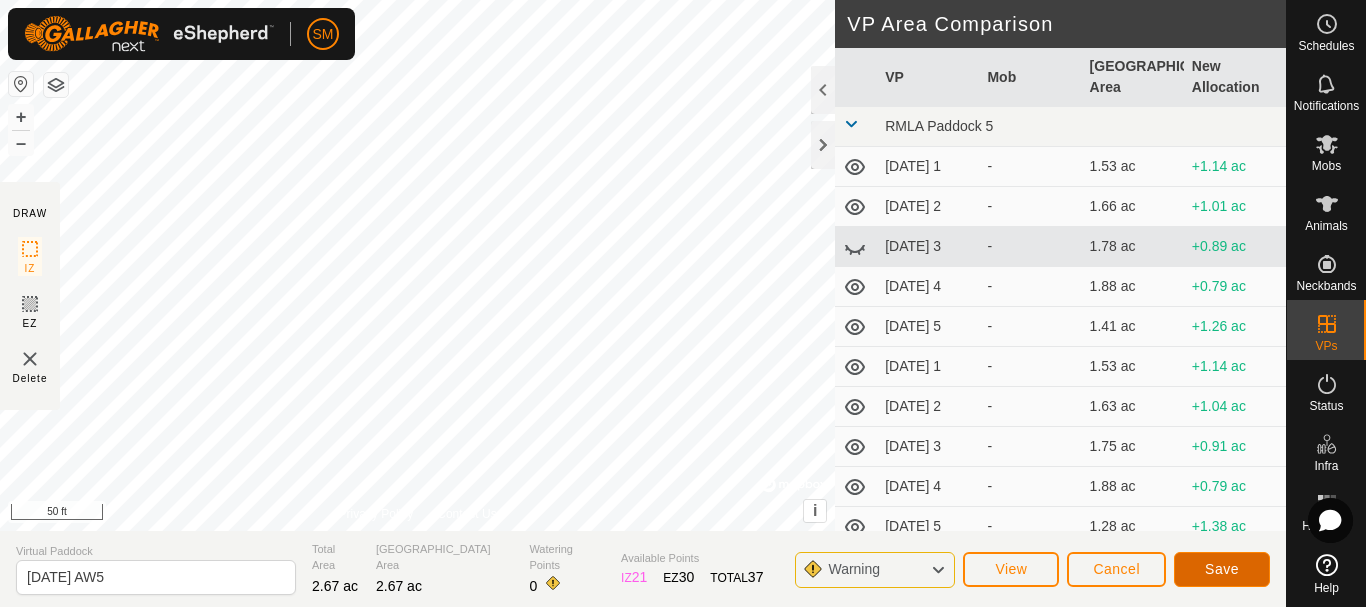 click on "Save" 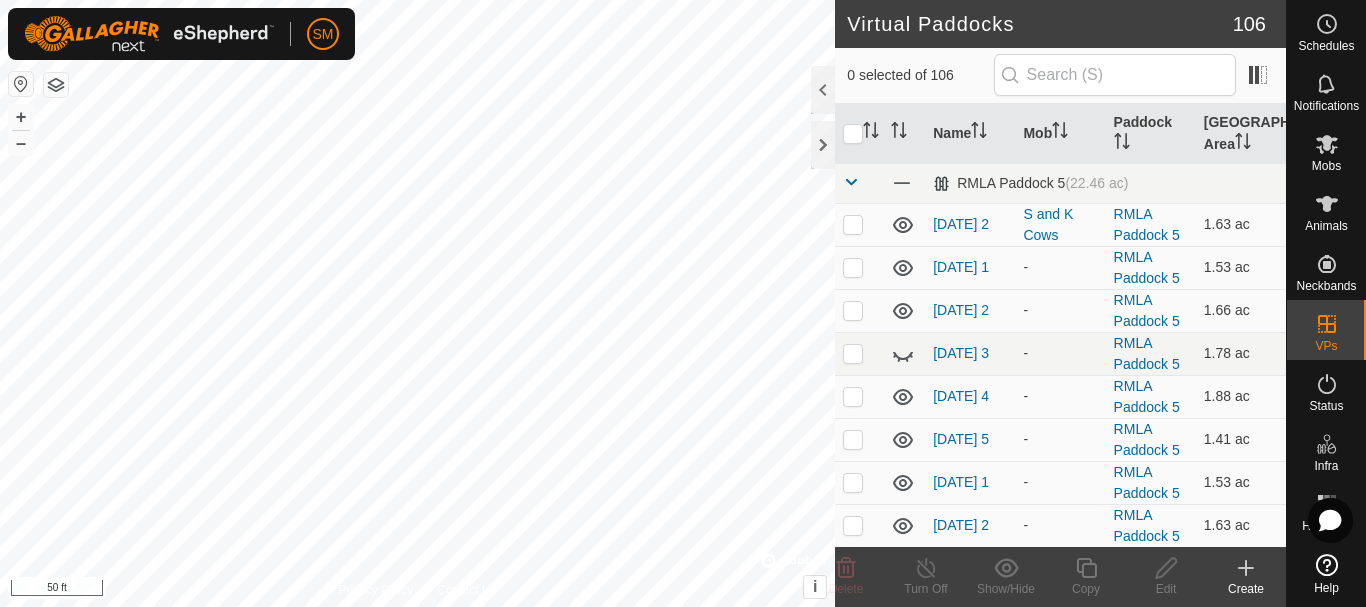 checkbox on "true" 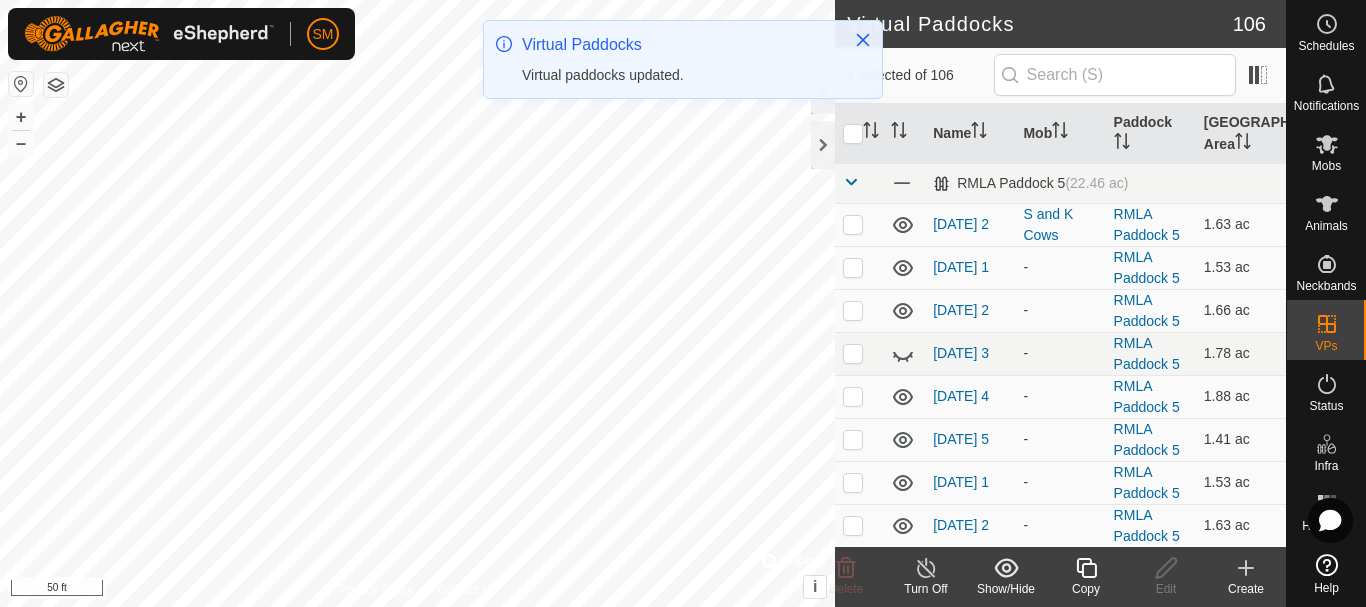 click 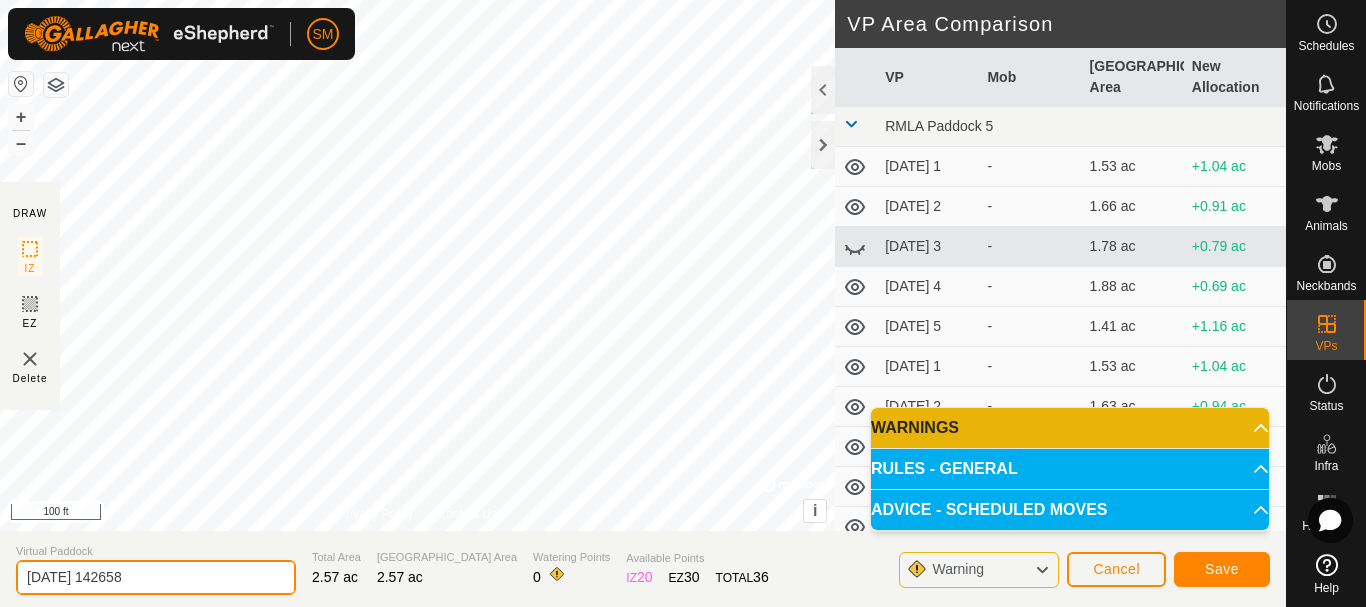 drag, startPoint x: 164, startPoint y: 579, endPoint x: 103, endPoint y: 593, distance: 62.58594 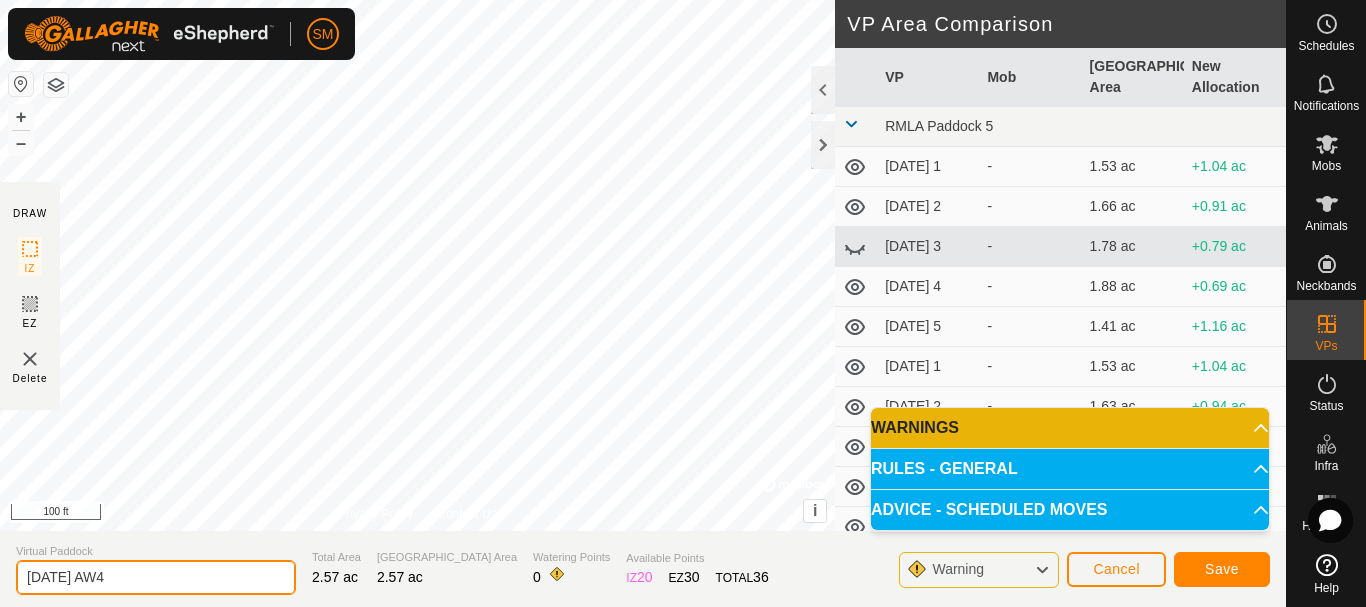 type on "[DATE] AW4" 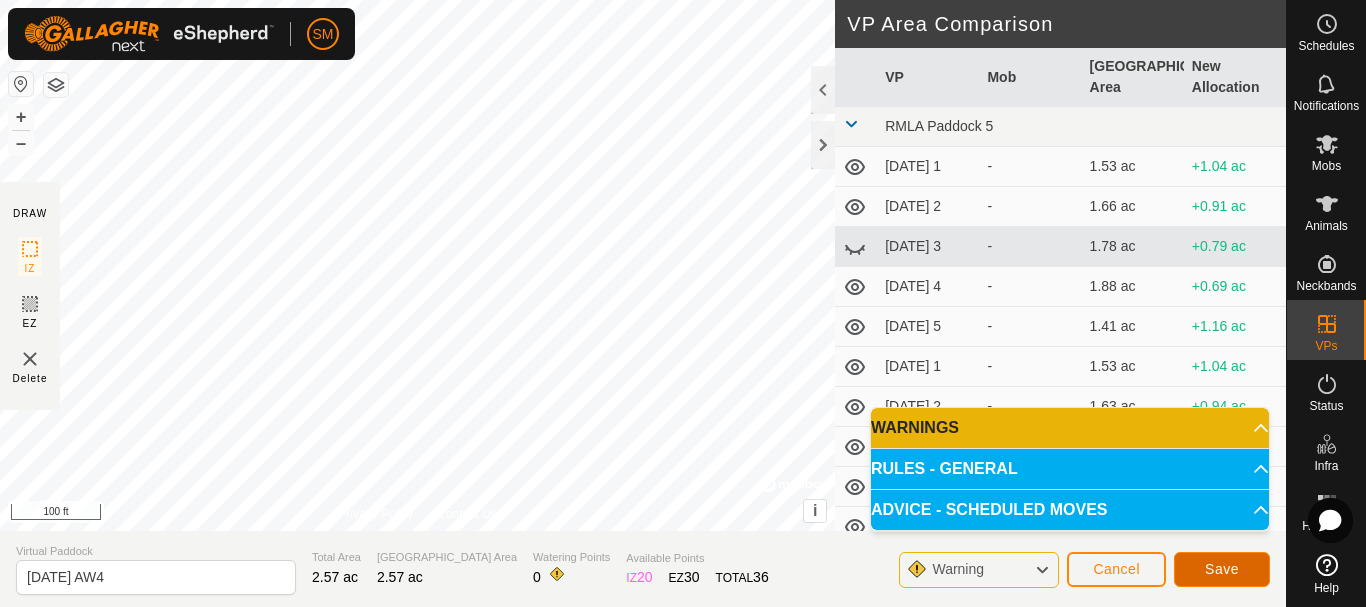 click on "Save" 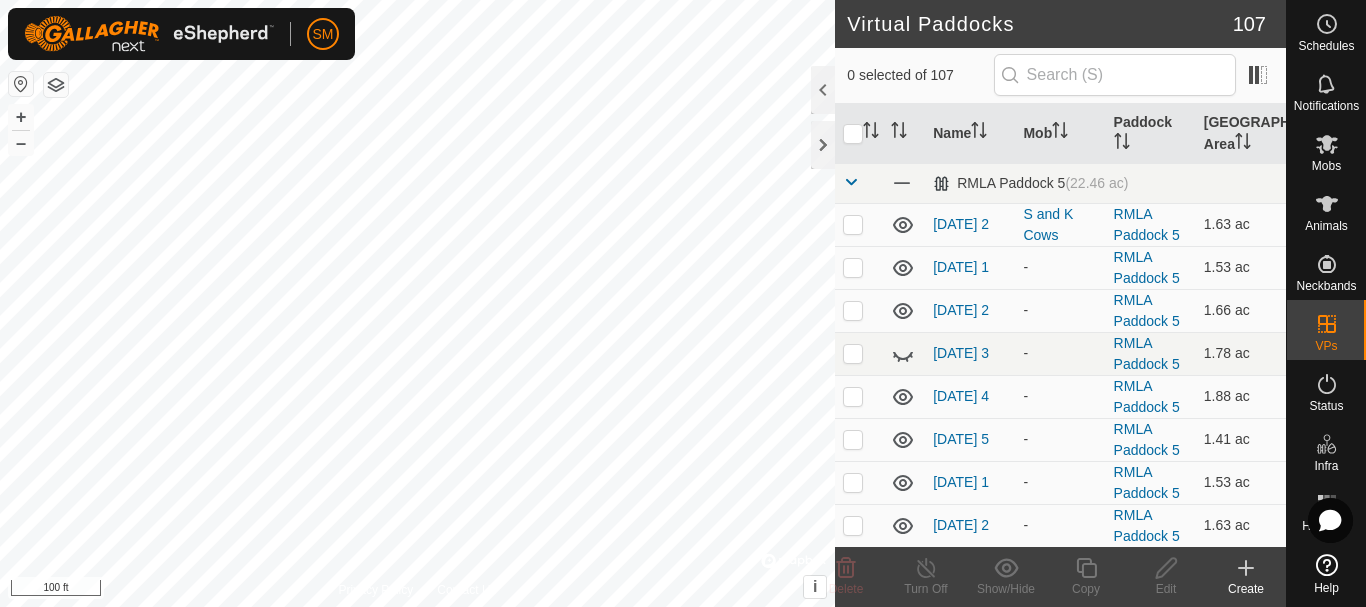 click 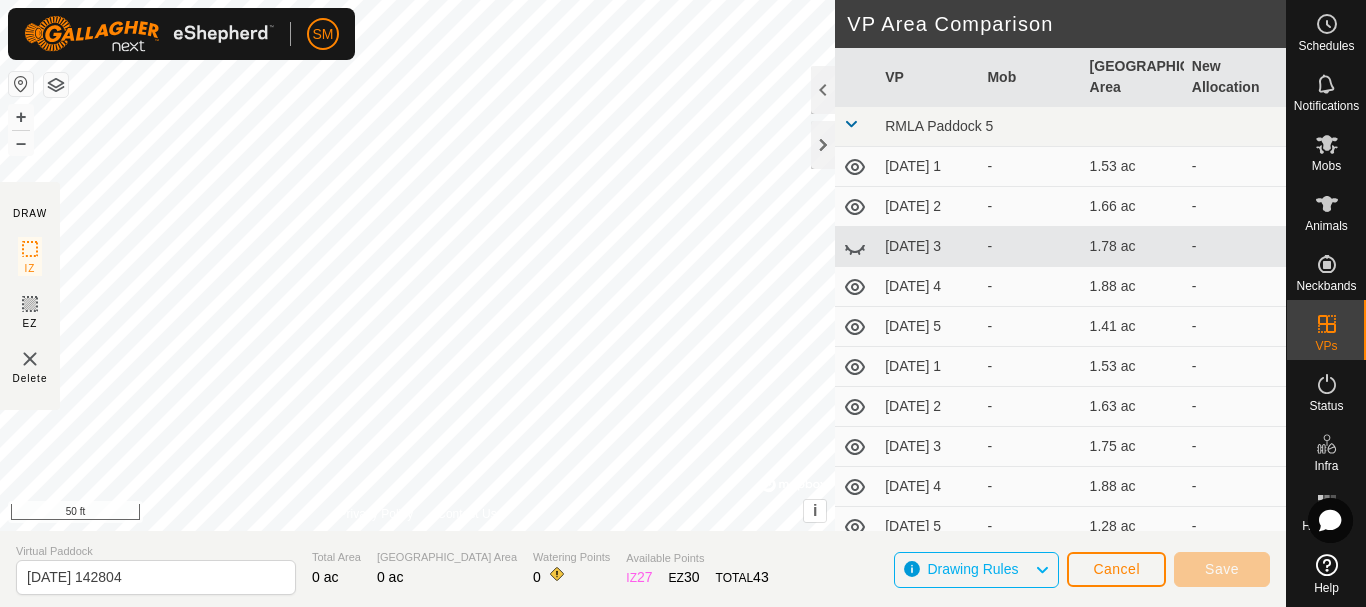 click on "SM Schedules Notifications Mobs Animals Neckbands VPs Status Infra Heatmap Help DRAW IZ EZ Delete Privacy Policy Contact Us + – ⇧ i ©  Mapbox , ©  OpenStreetMap ,  Improve this map 50 ft VP Area Comparison     VP   Mob   Grazing Area   New Allocation  RMLA Paddock 5  [DATE] 1  -  1.53 ac   -   [DATE] 2  -  1.66 ac   -   [DATE] 3  -  1.78 ac   -   [DATE] 4  -  1.88 ac   -   [DATE] 5  -  1.41 ac   -   [DATE] 1  -  1.53 ac   -   [DATE] 2  -  1.63 ac   -   [DATE] 3  -  1.75 ac   -   [DATE] 4  -  1.88 ac   -   [DATE] 5  -  1.28 ac   -   [DATE]  -  1.73 ac   -   [DATE] 1  -  1.41 ac   -   [DATE] 2  -  1.51 ac   -   [DATE] 3  -  1.63 ac   -   [DATE] 4  -  1.73 ac   -   [DATE] 5  -  1.26 ac   -   [DATE] 1  -  1.36 ac   -   [DATE] 2  -  1.48 ac   -   [DATE] 3  -  1.58 ac   -   [DATE] 4  -  1.71 ac   -   [DATE] 5  -  1.38 ac   -   [DATE] 1  -  1.51 ac   -   [DATE] 2  -  1.61 ac   -   [DATE] 3  -  1.73 ac  -" at bounding box center (683, 303) 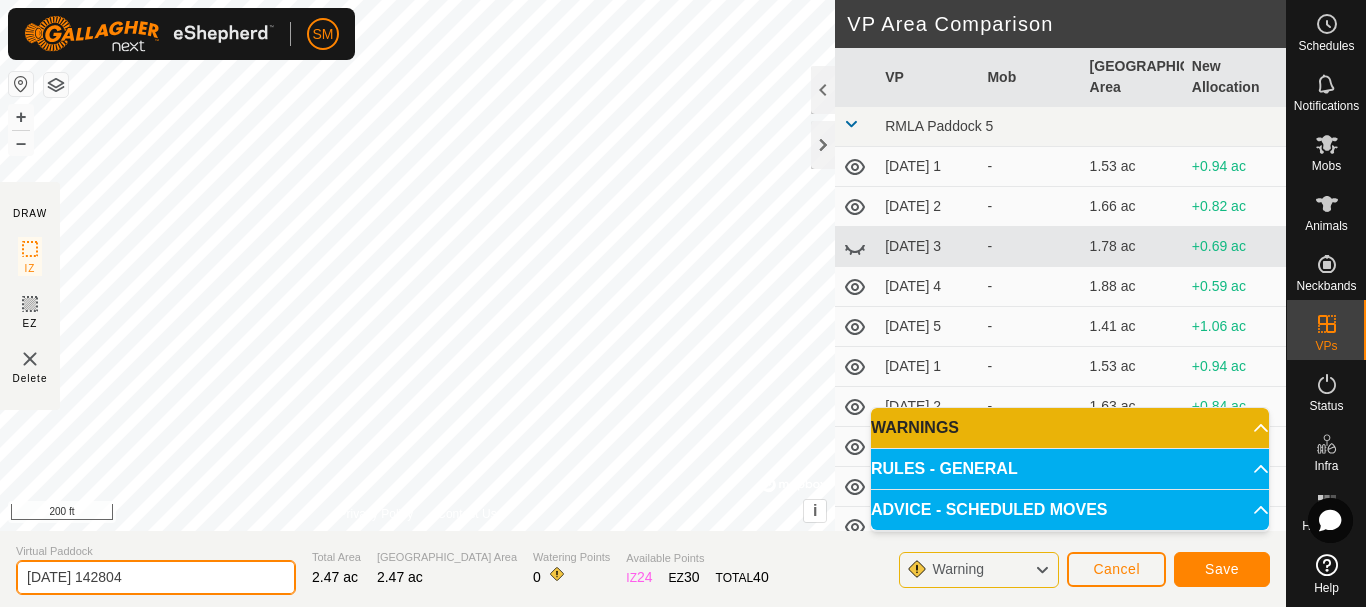 drag, startPoint x: 200, startPoint y: 575, endPoint x: 106, endPoint y: 568, distance: 94.26028 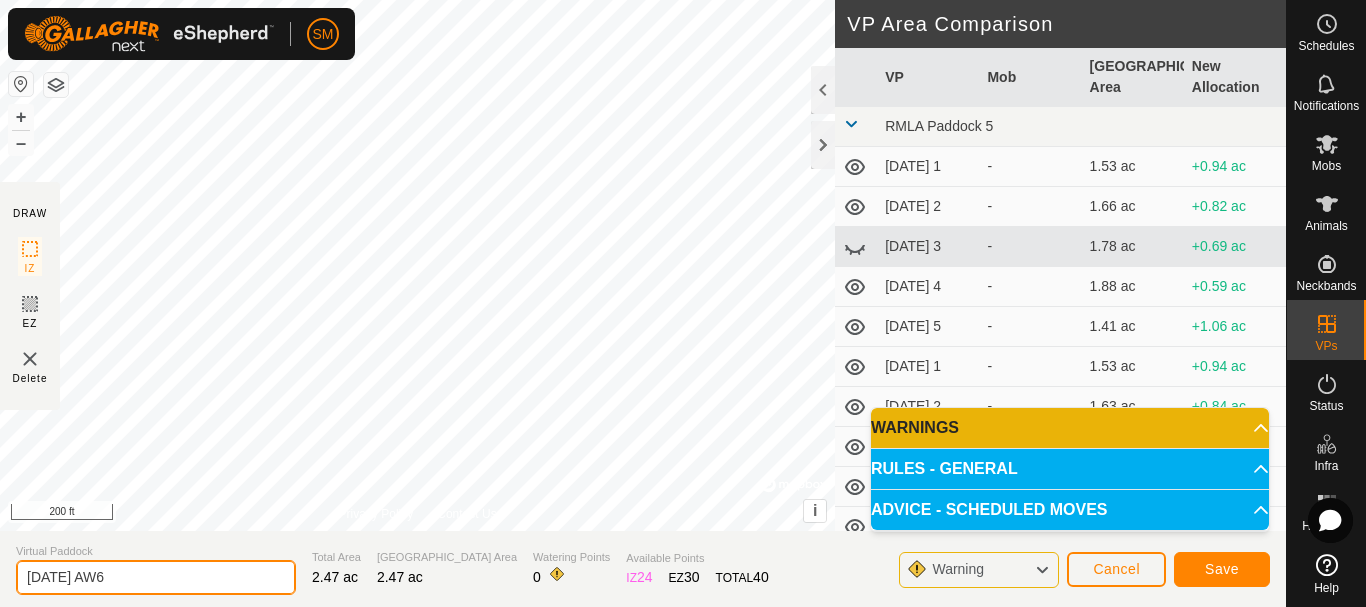 type on "[DATE] AW6" 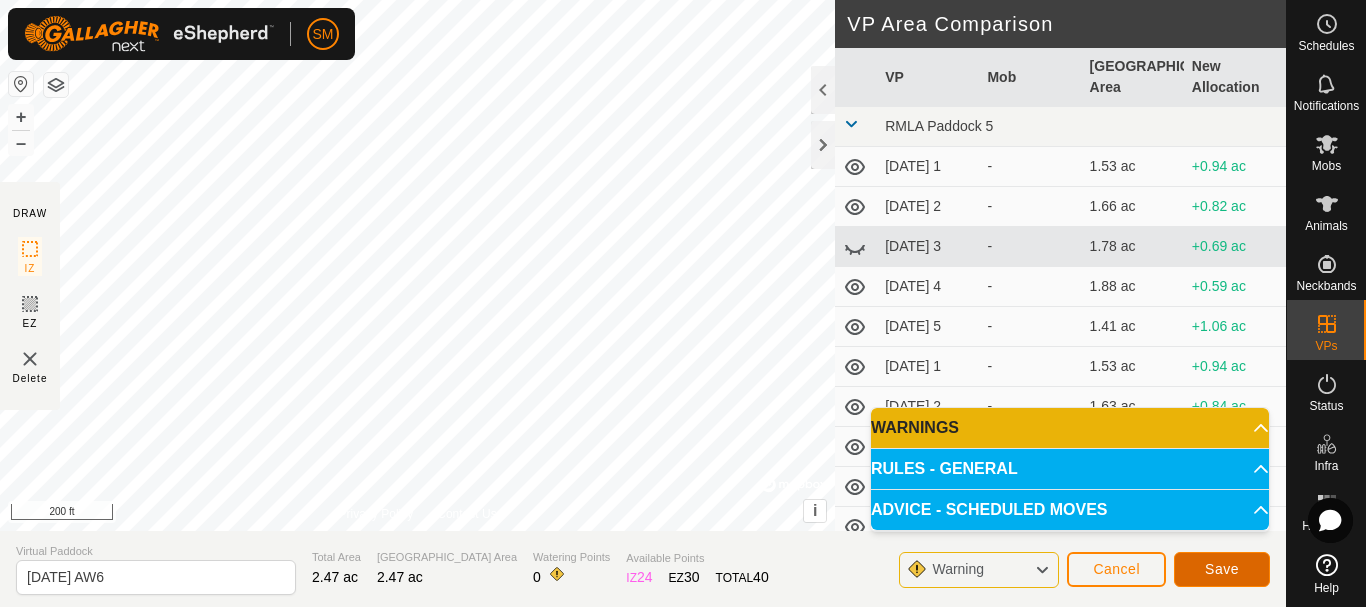 click on "Save" 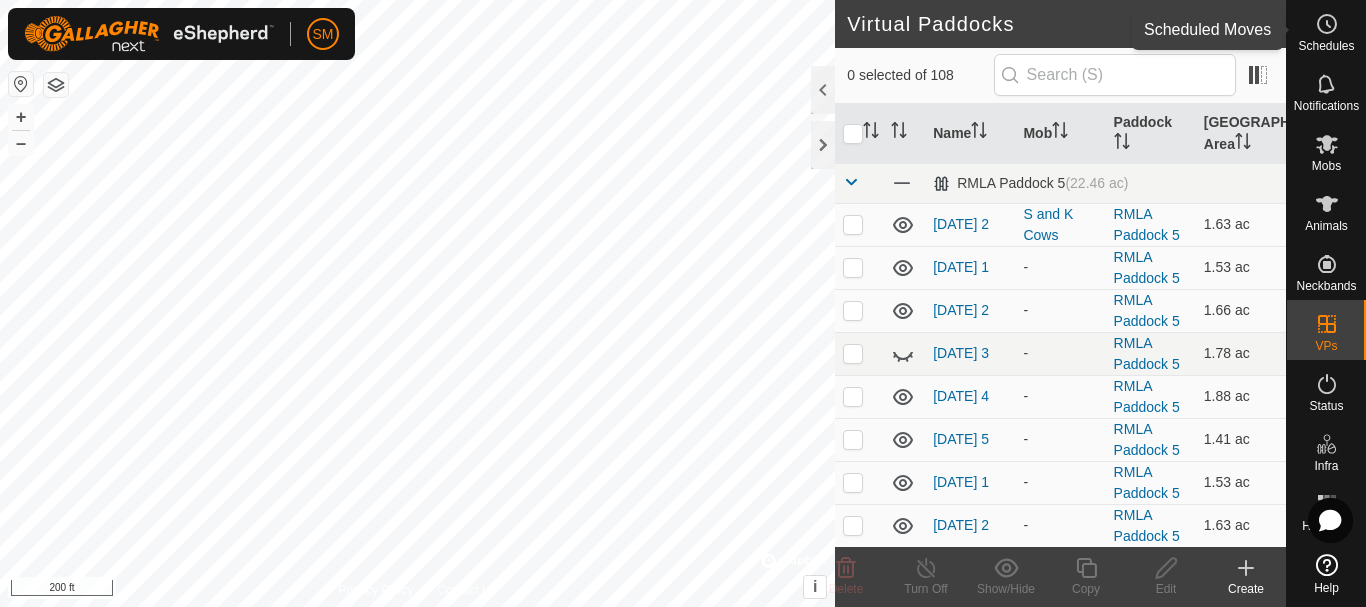 click at bounding box center [1327, 24] 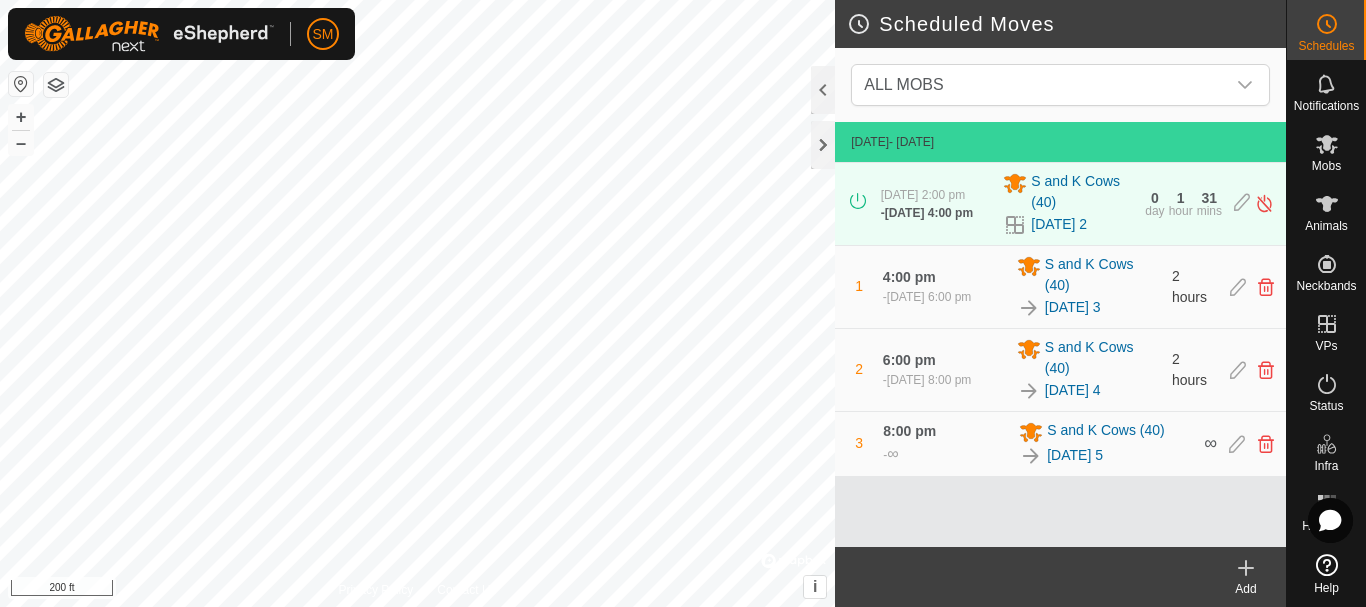 click 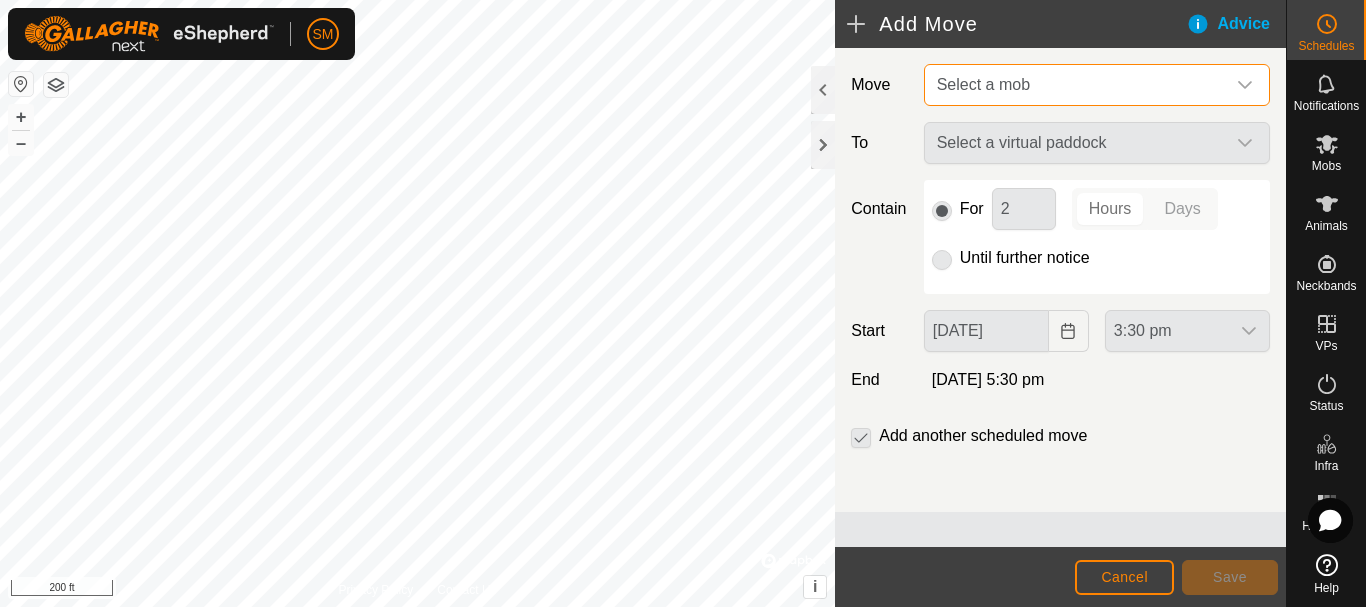 click on "Select a mob" at bounding box center [1077, 85] 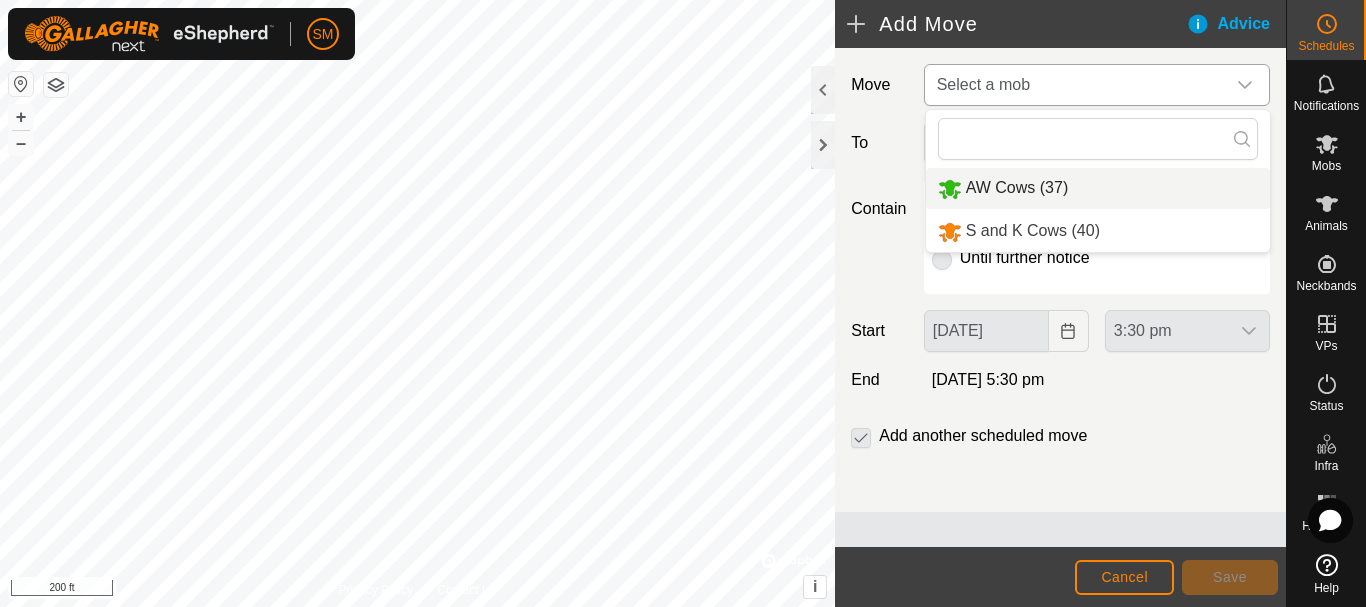 click on "AW Cows (37)" at bounding box center [1098, 188] 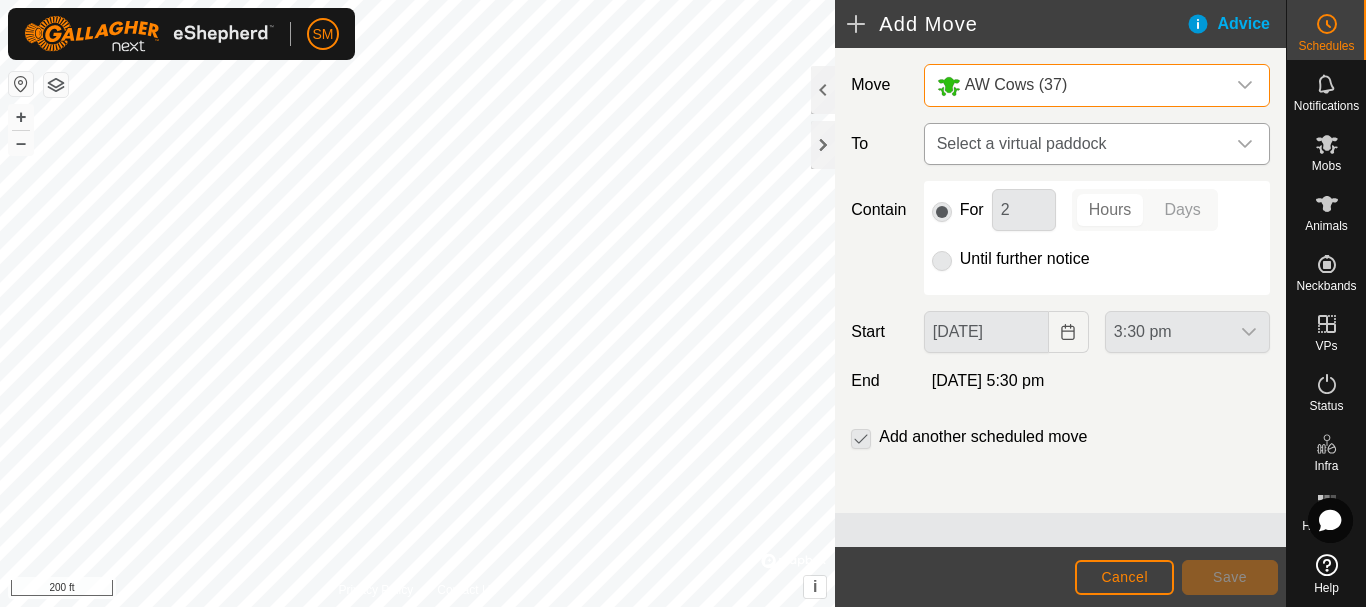 click on "Select a virtual paddock" at bounding box center (1077, 144) 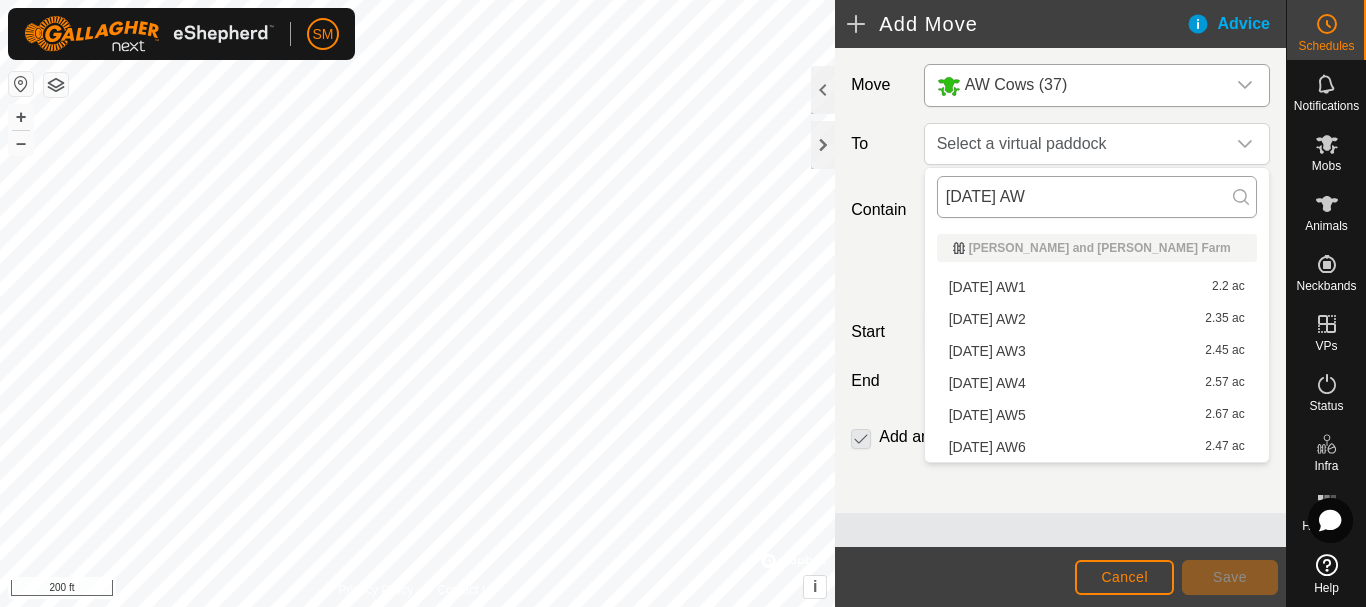 drag, startPoint x: 1083, startPoint y: 199, endPoint x: 952, endPoint y: 198, distance: 131.00381 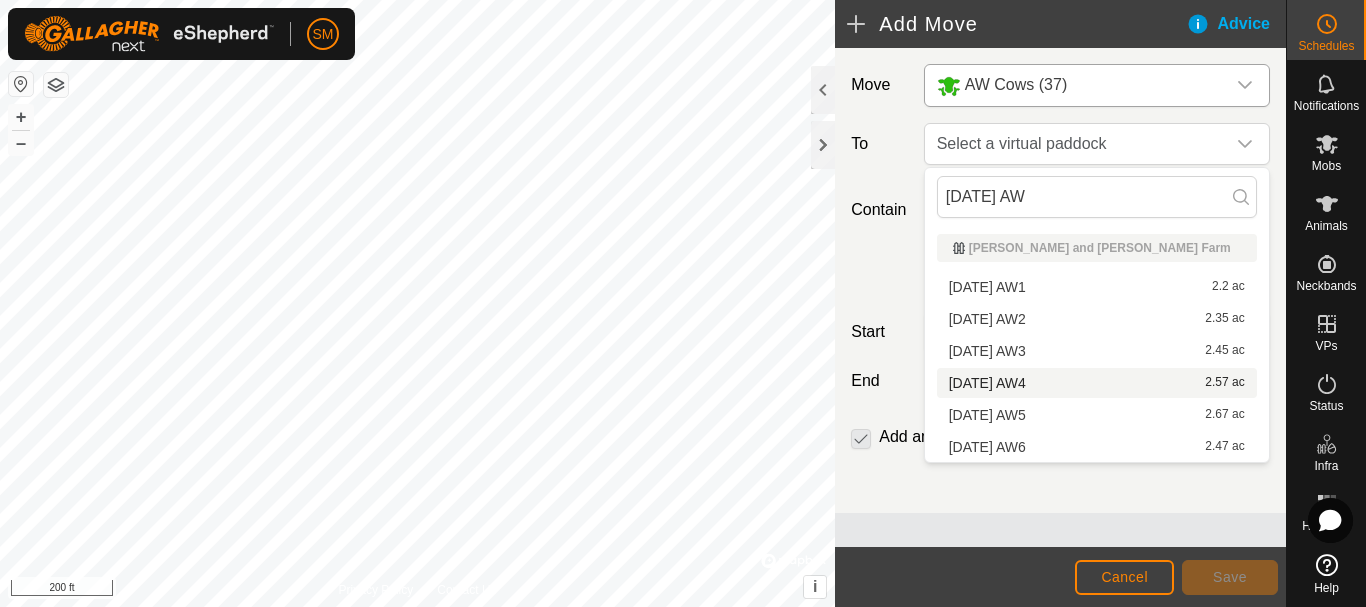 type on "[DATE] AW" 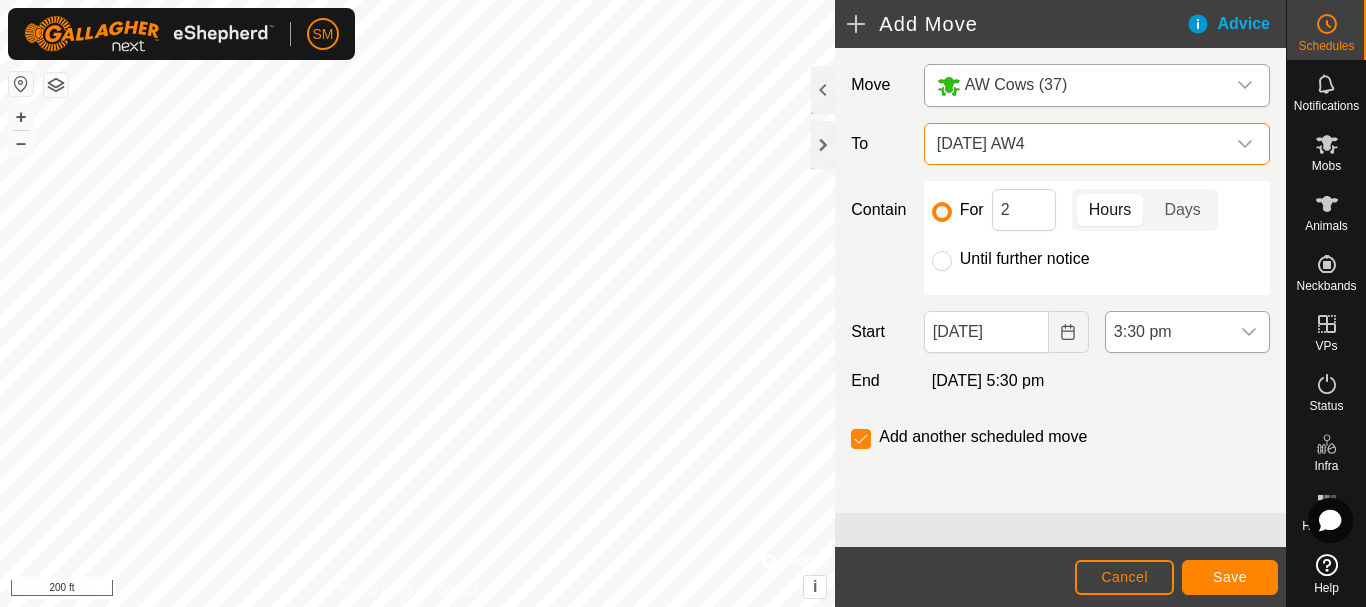 click 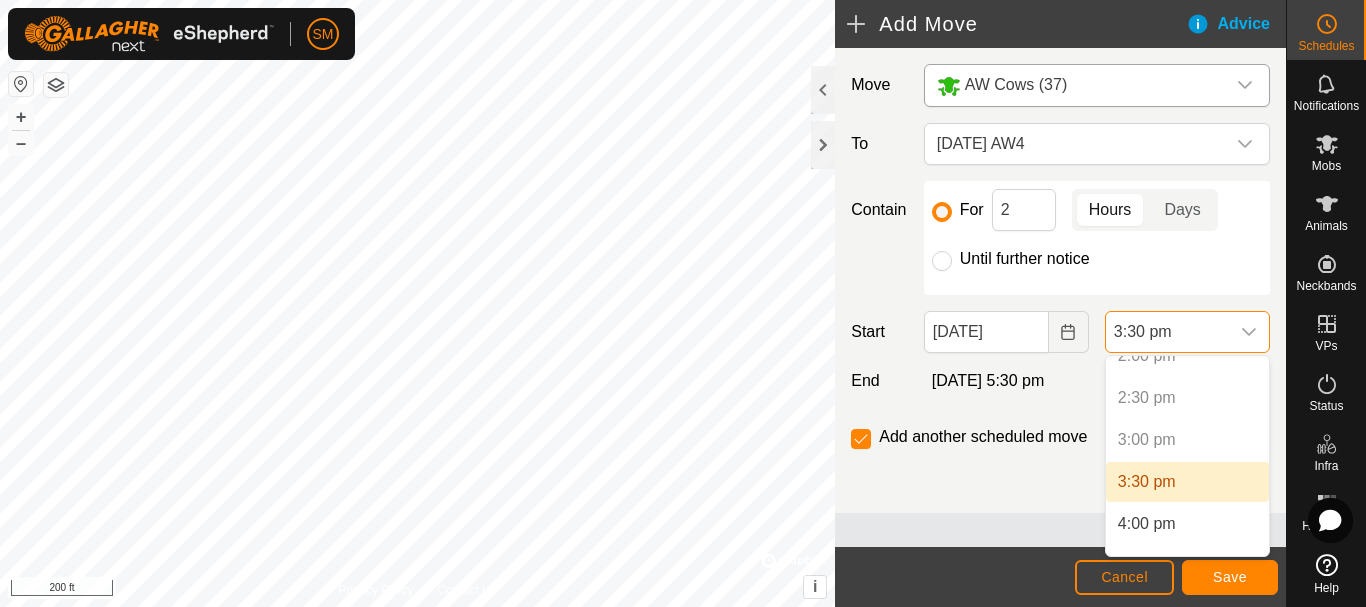 scroll, scrollTop: 1242, scrollLeft: 0, axis: vertical 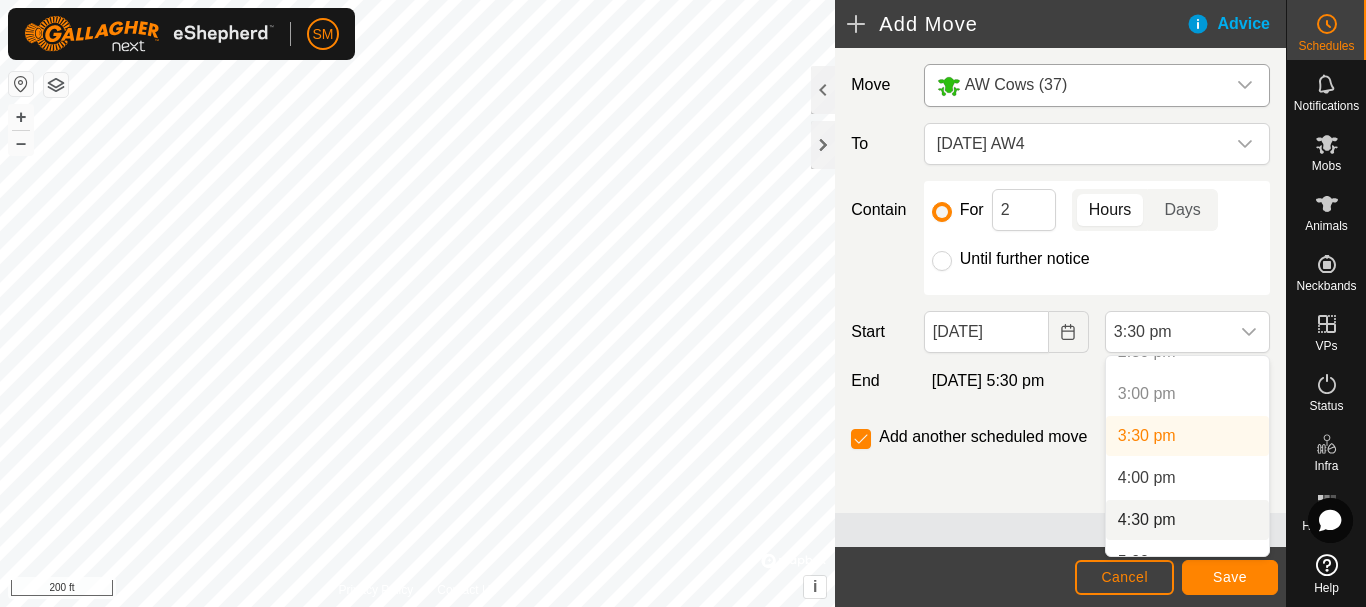 click on "4:30 pm" at bounding box center (1187, 520) 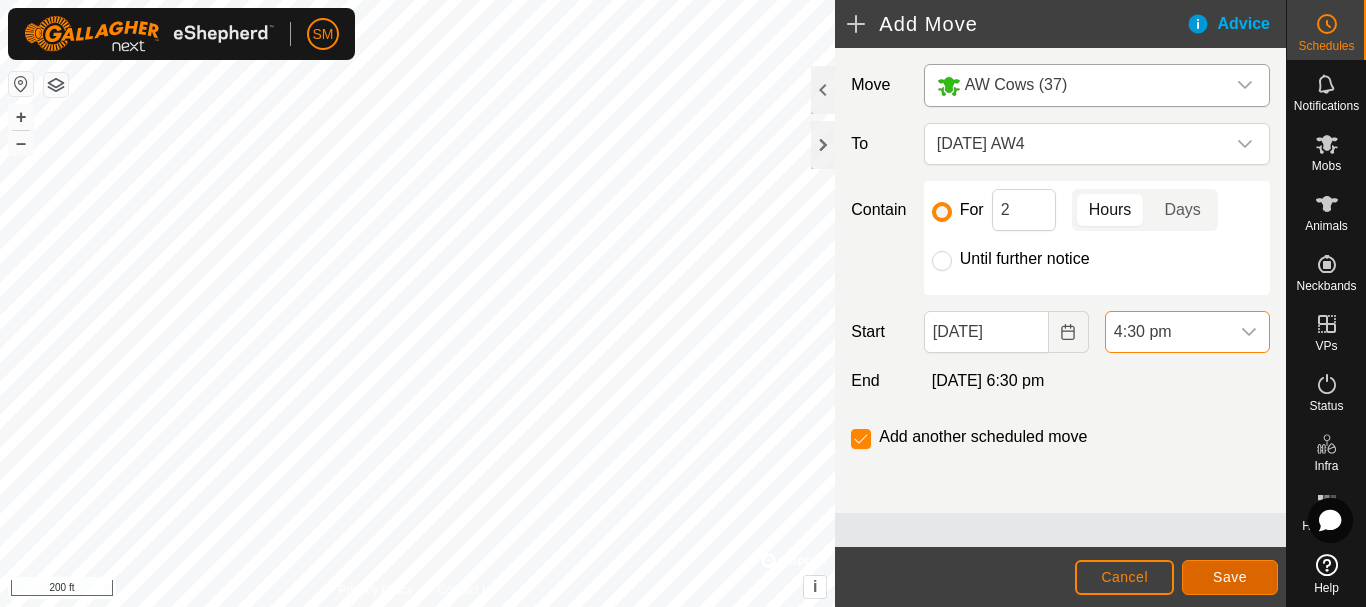 click on "Save" 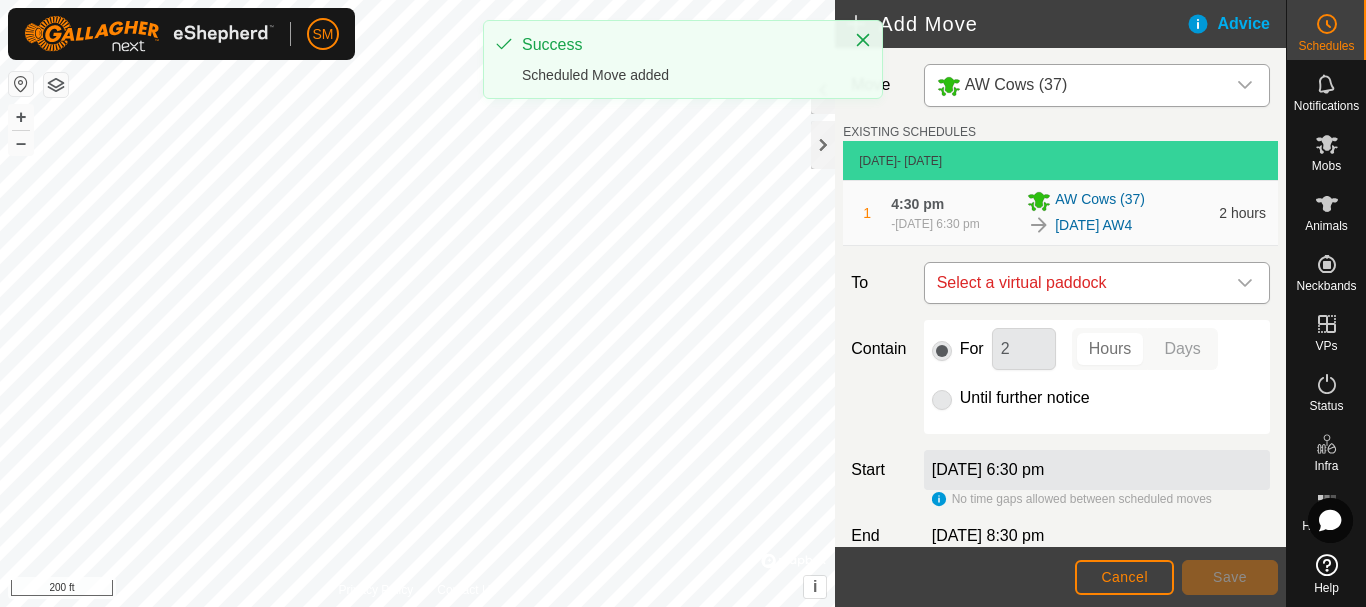 click 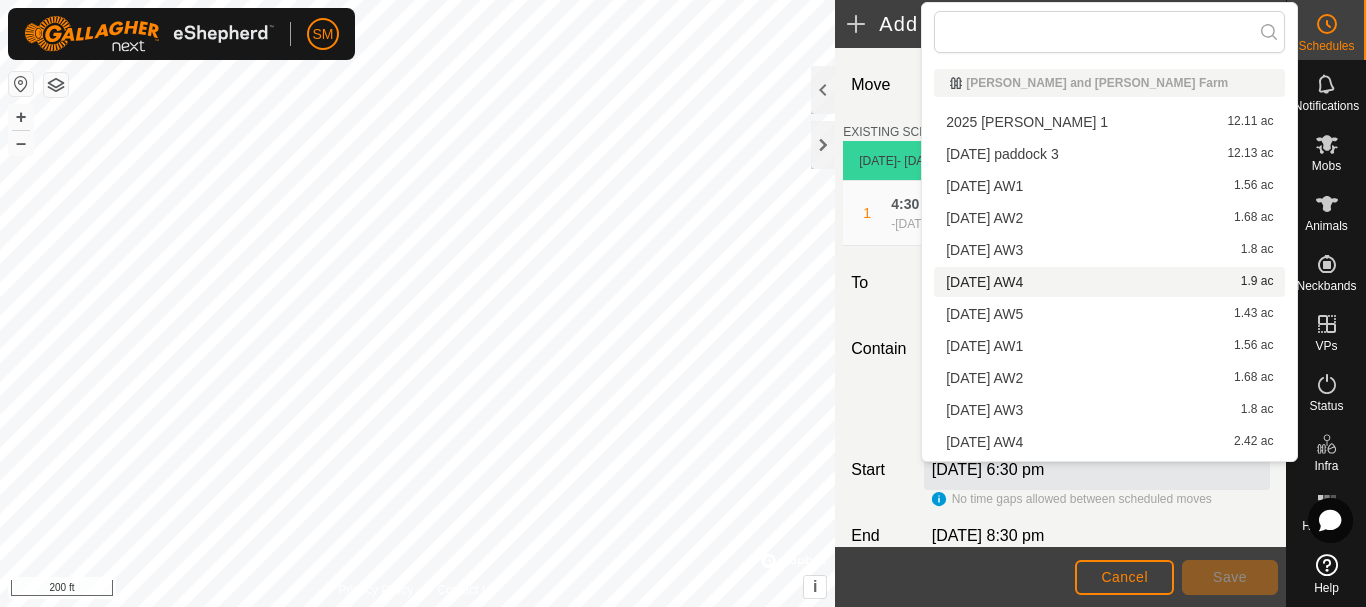 type on "[DATE] AW" 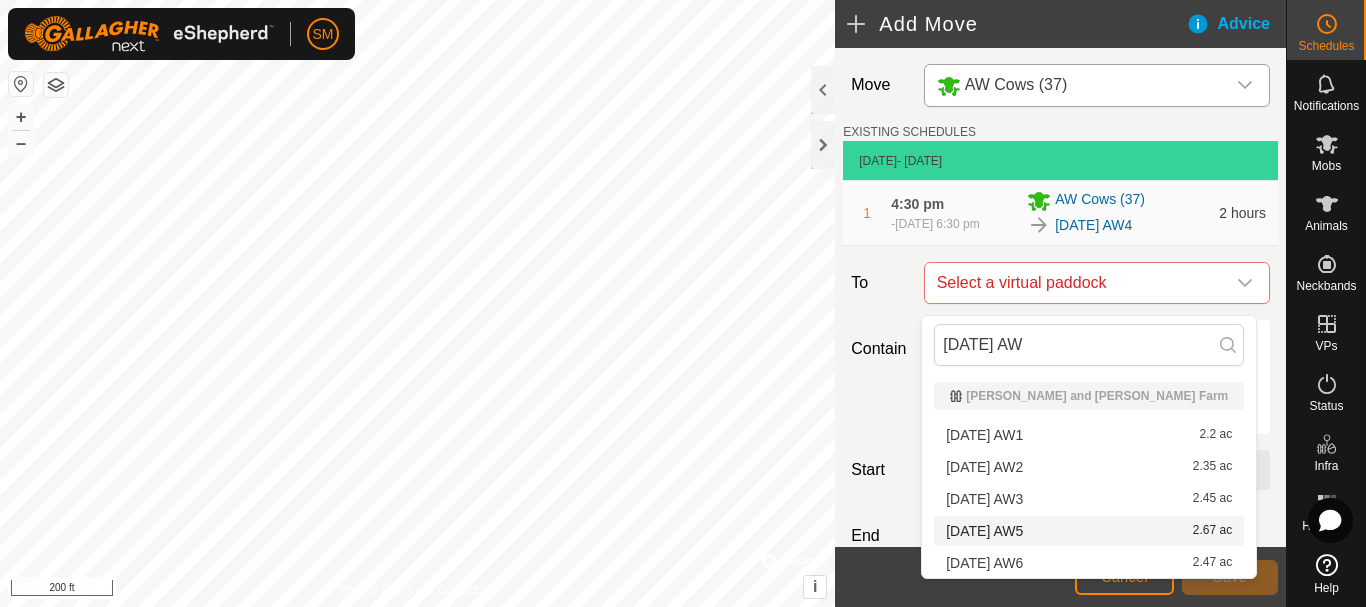 click on "[DATE] AW5" at bounding box center (984, 531) 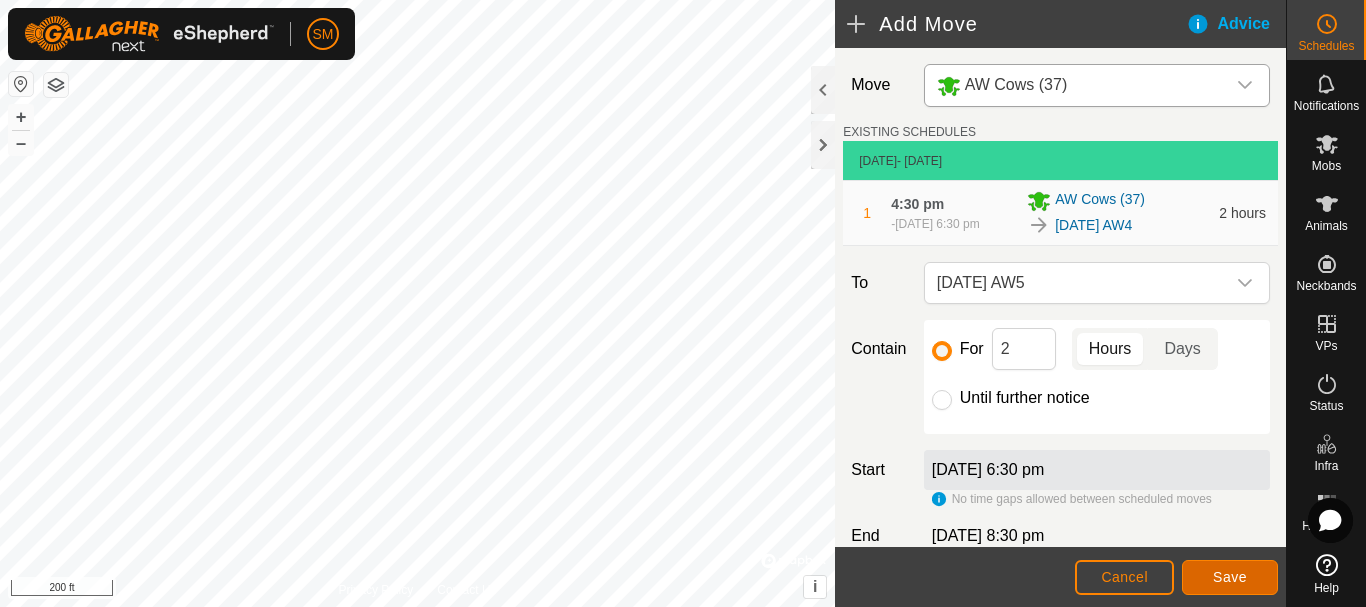 click on "Save" 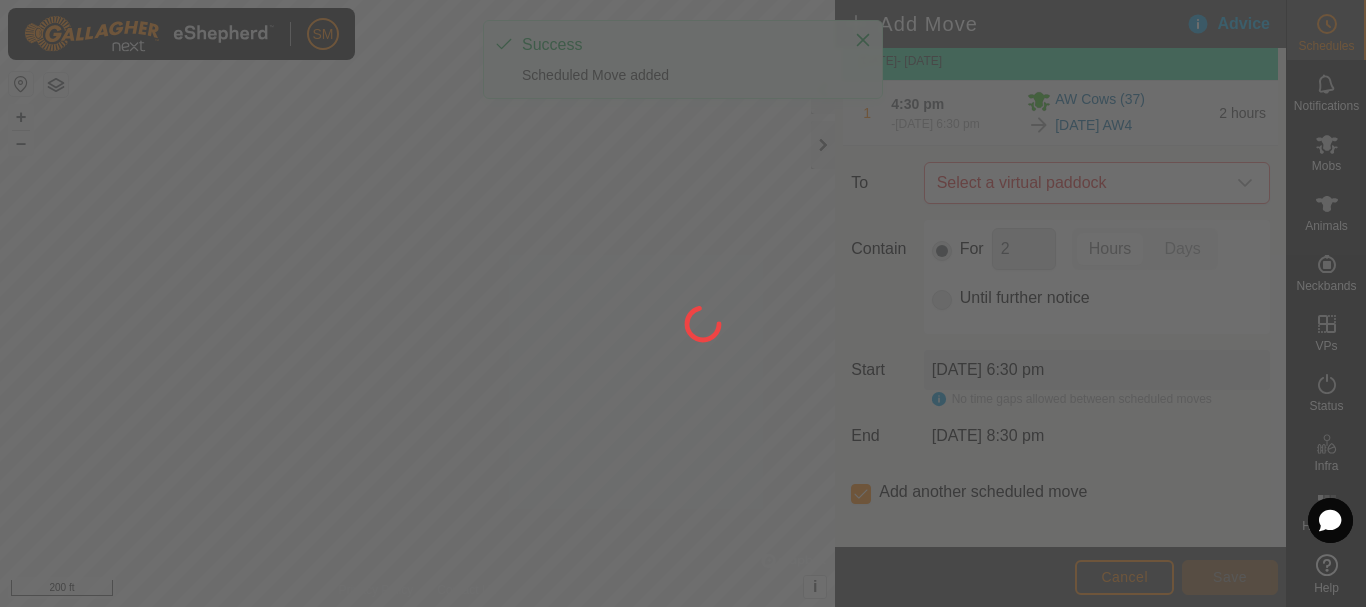 scroll, scrollTop: 0, scrollLeft: 0, axis: both 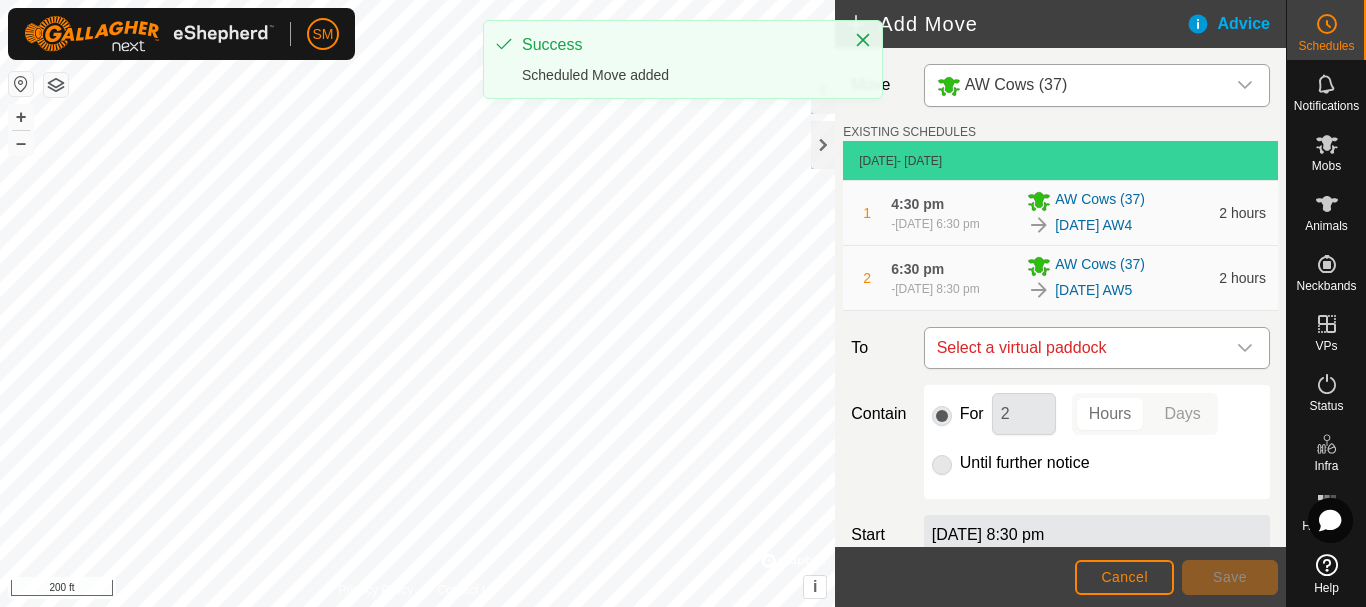 click 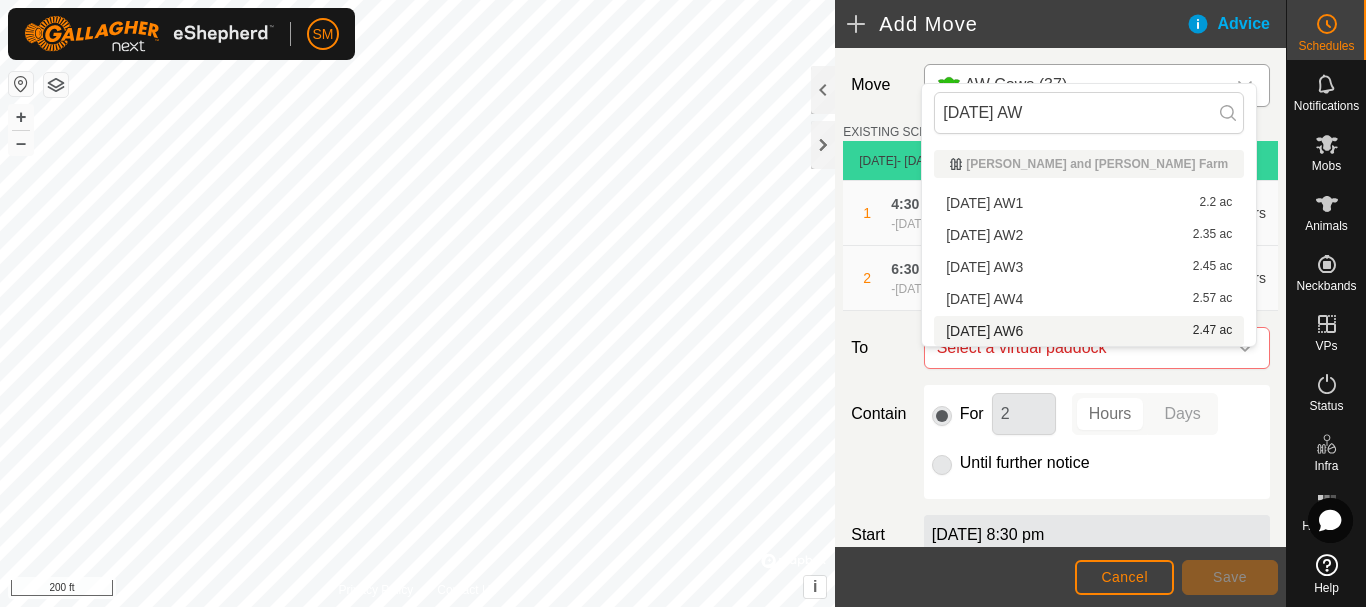 type on "[DATE] AW" 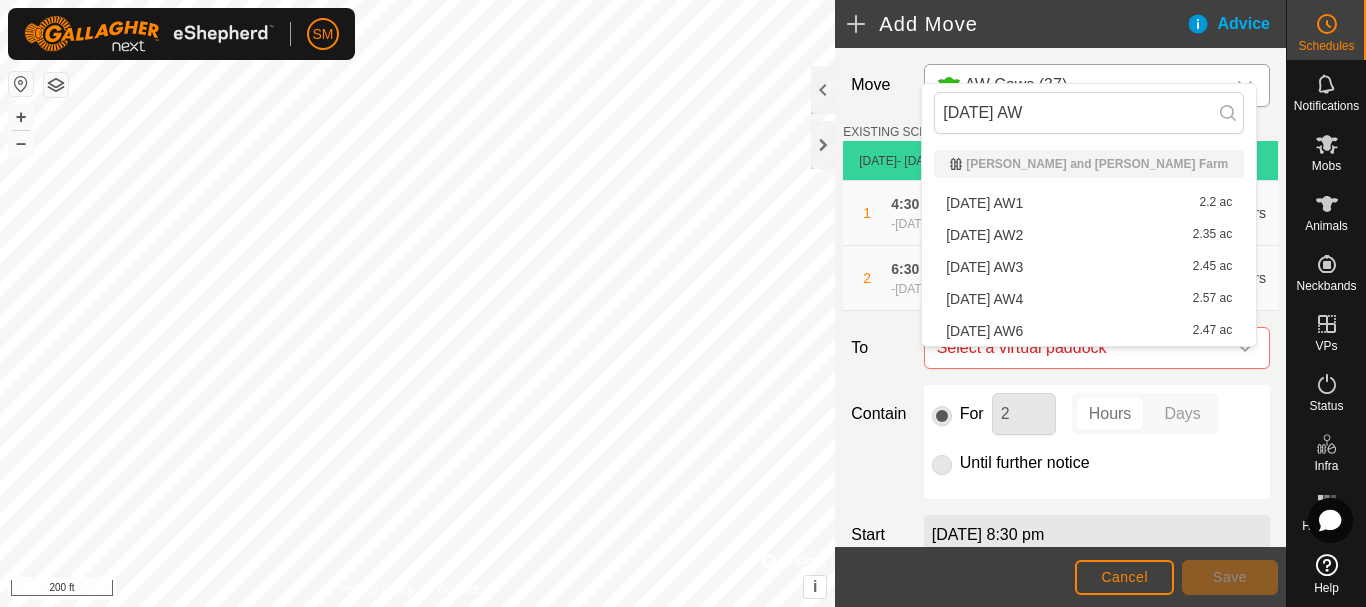 click on "[DATE] AW6  2.47 ac" at bounding box center (1089, 331) 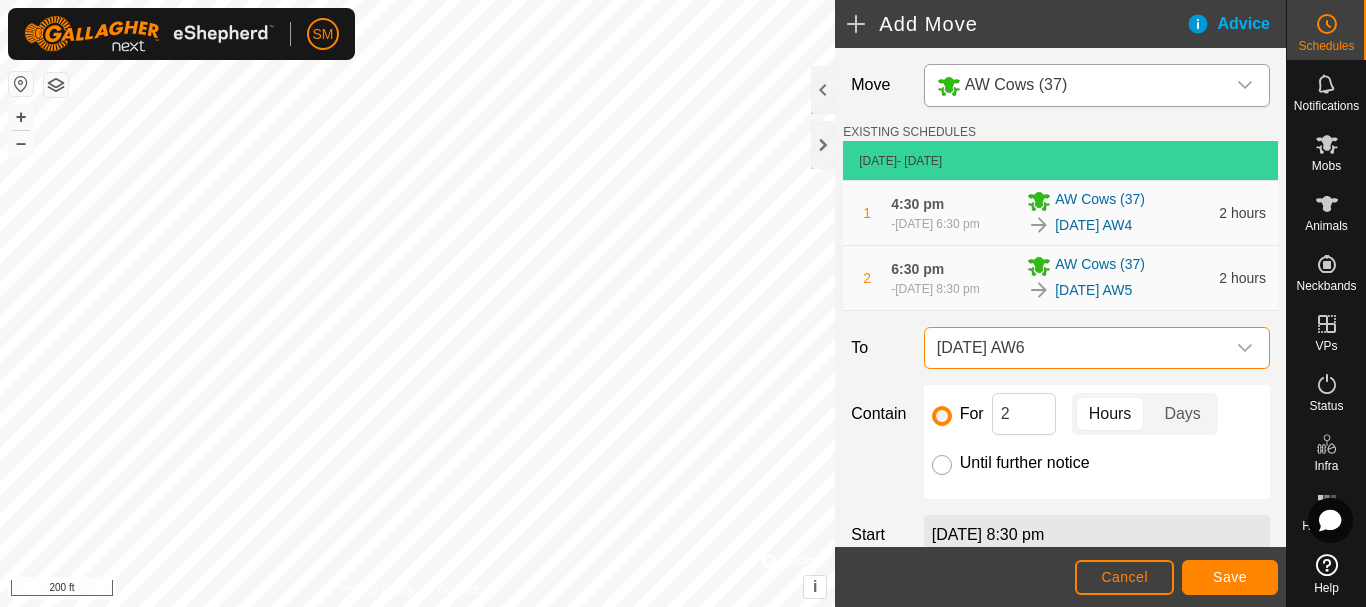 click on "Until further notice" at bounding box center (942, 465) 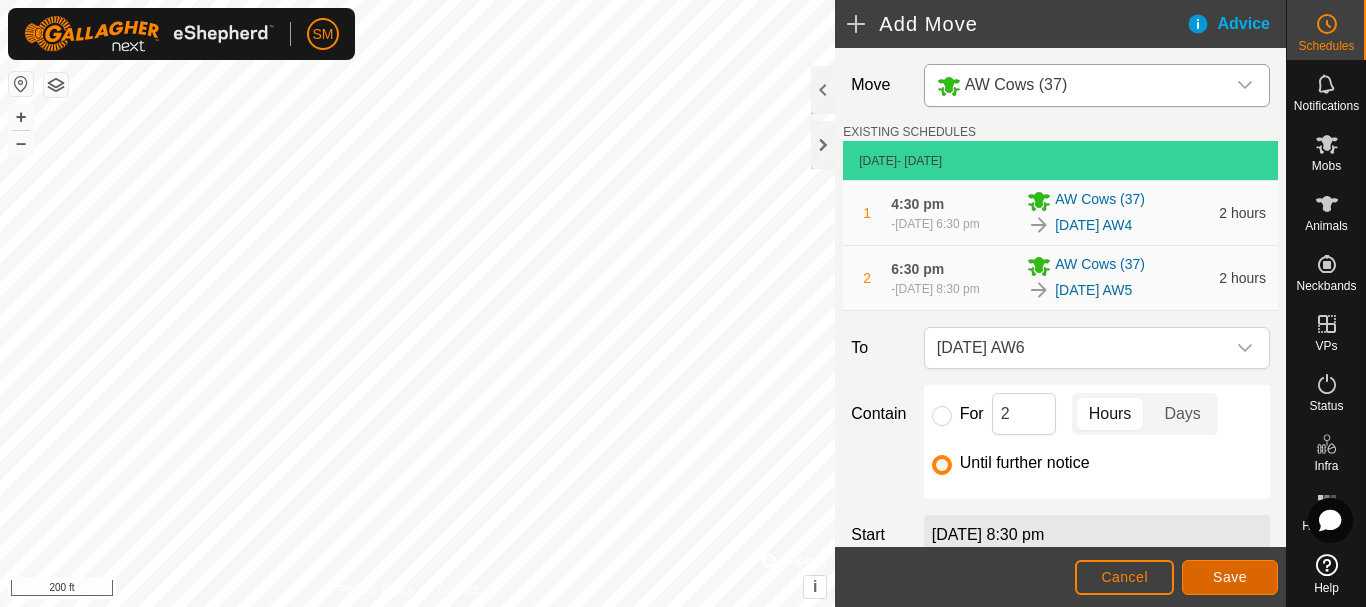click on "Save" 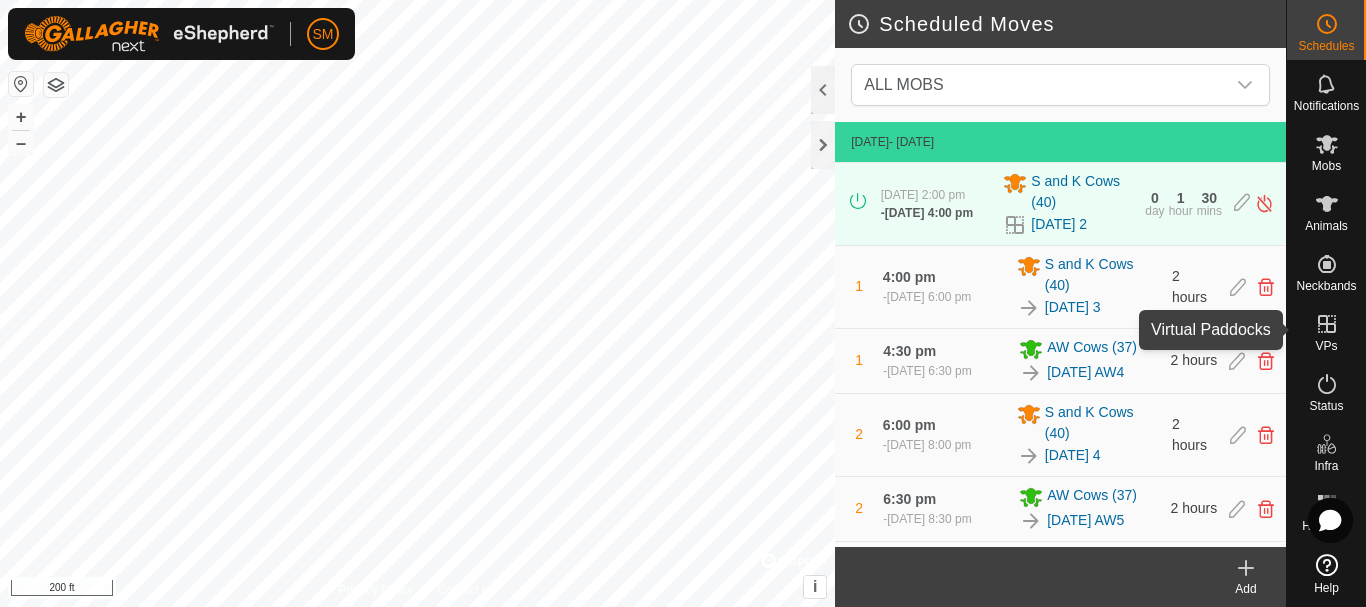 click 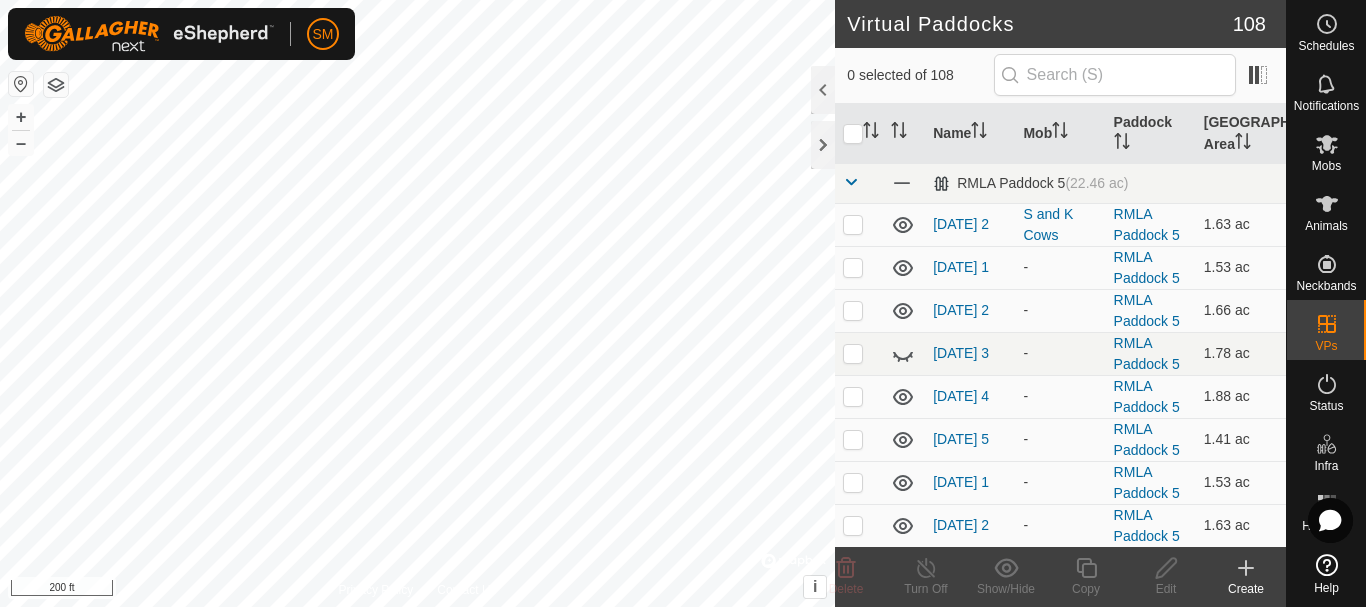 click 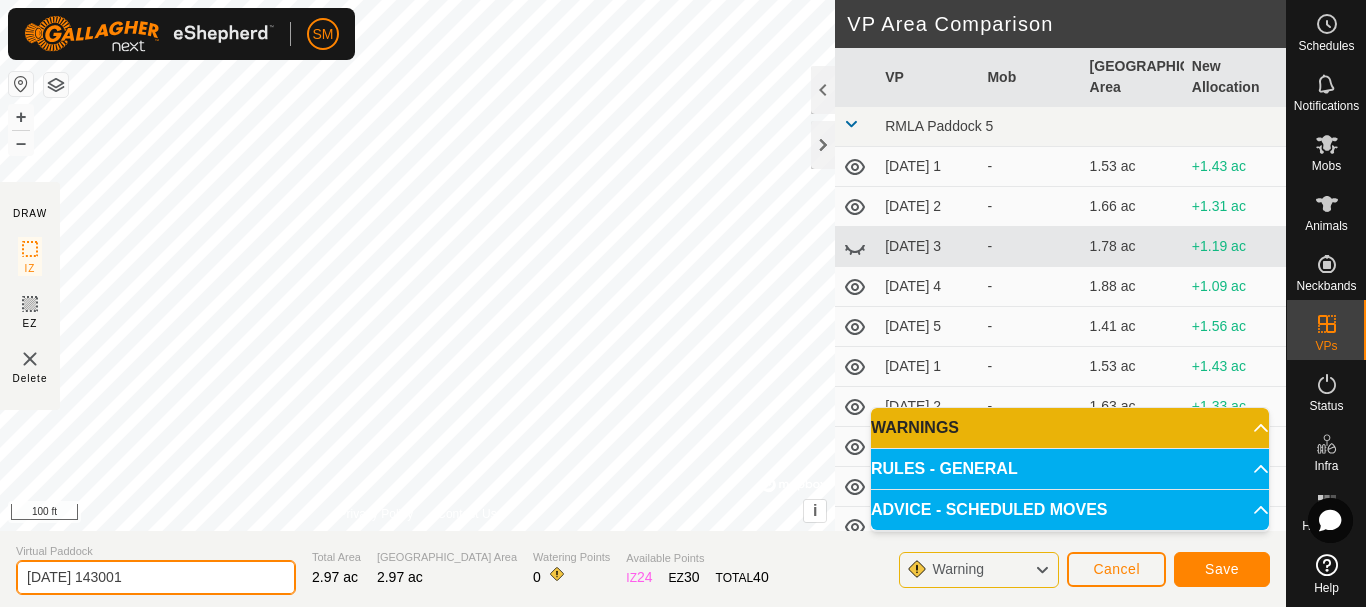 drag, startPoint x: 89, startPoint y: 577, endPoint x: 175, endPoint y: 572, distance: 86.145226 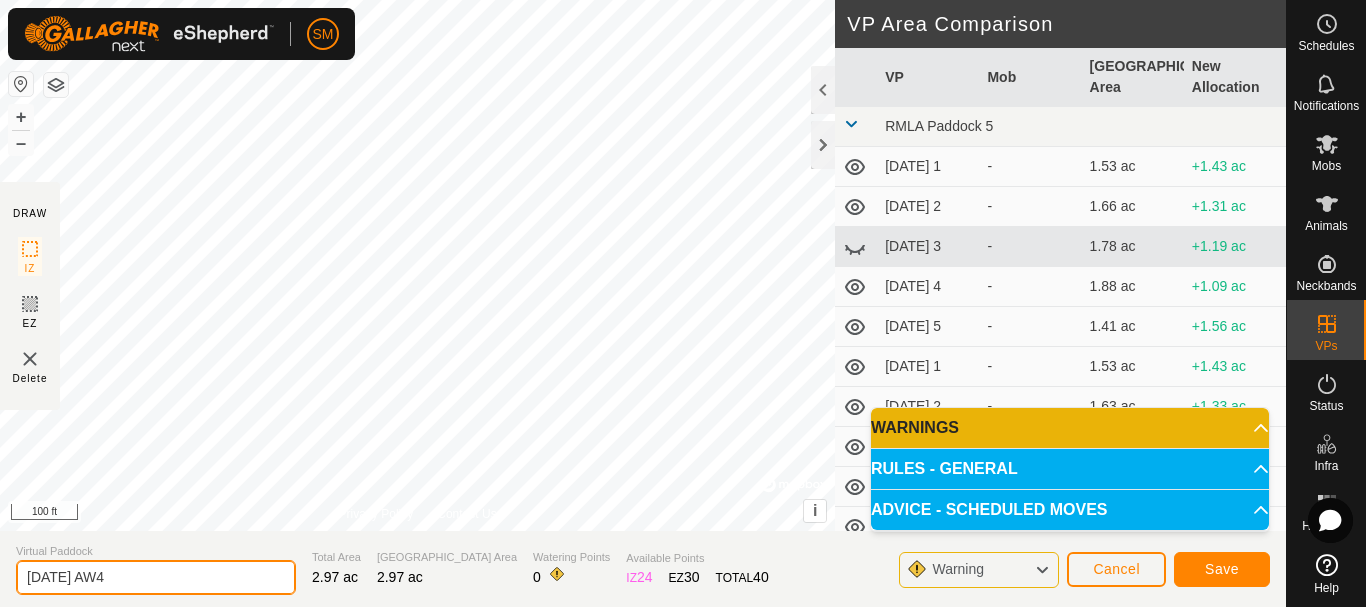 type on "[DATE] AW4" 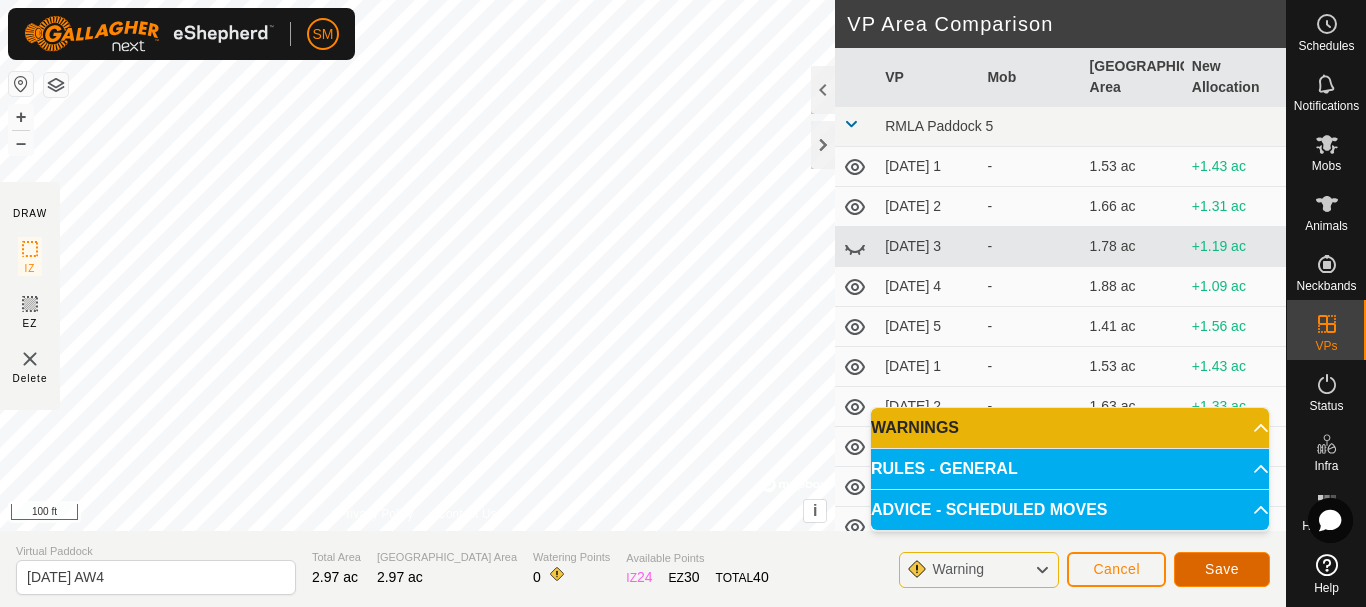 click on "Save" 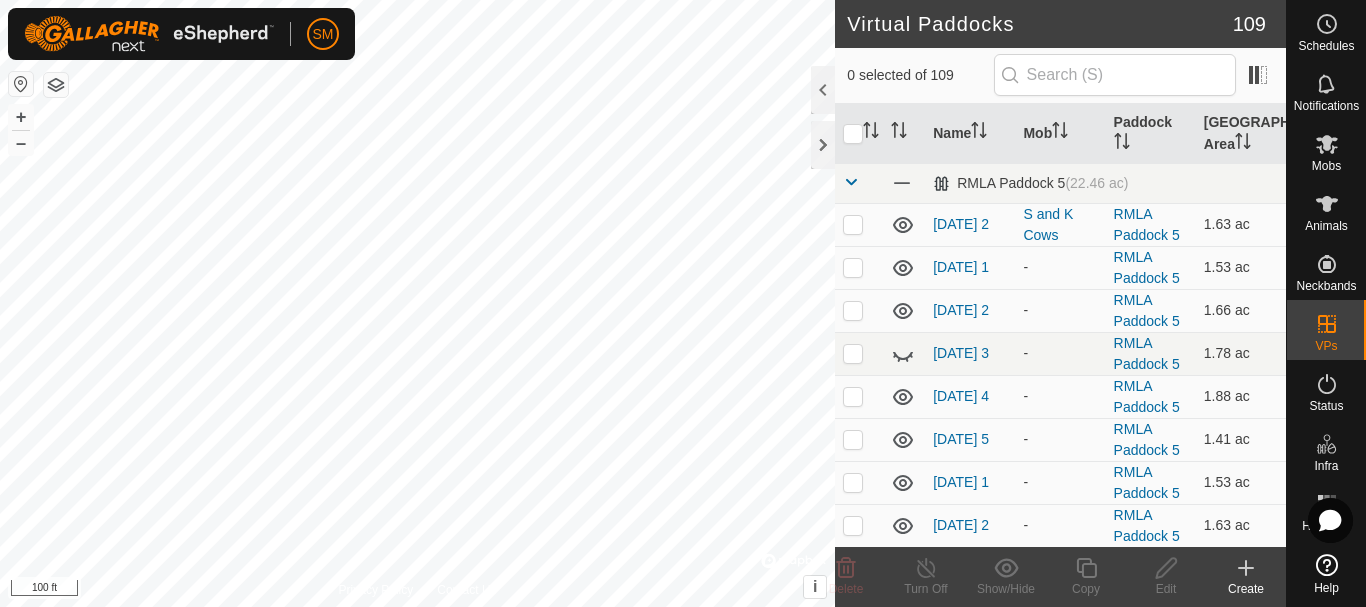 checkbox on "true" 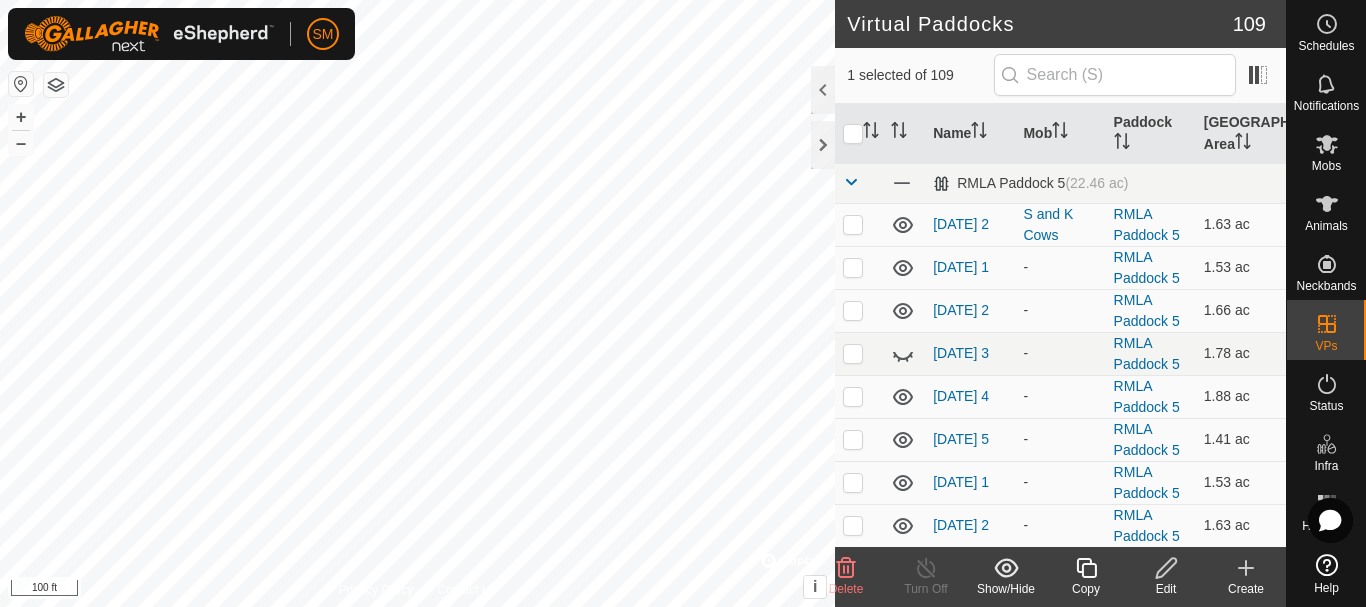 click 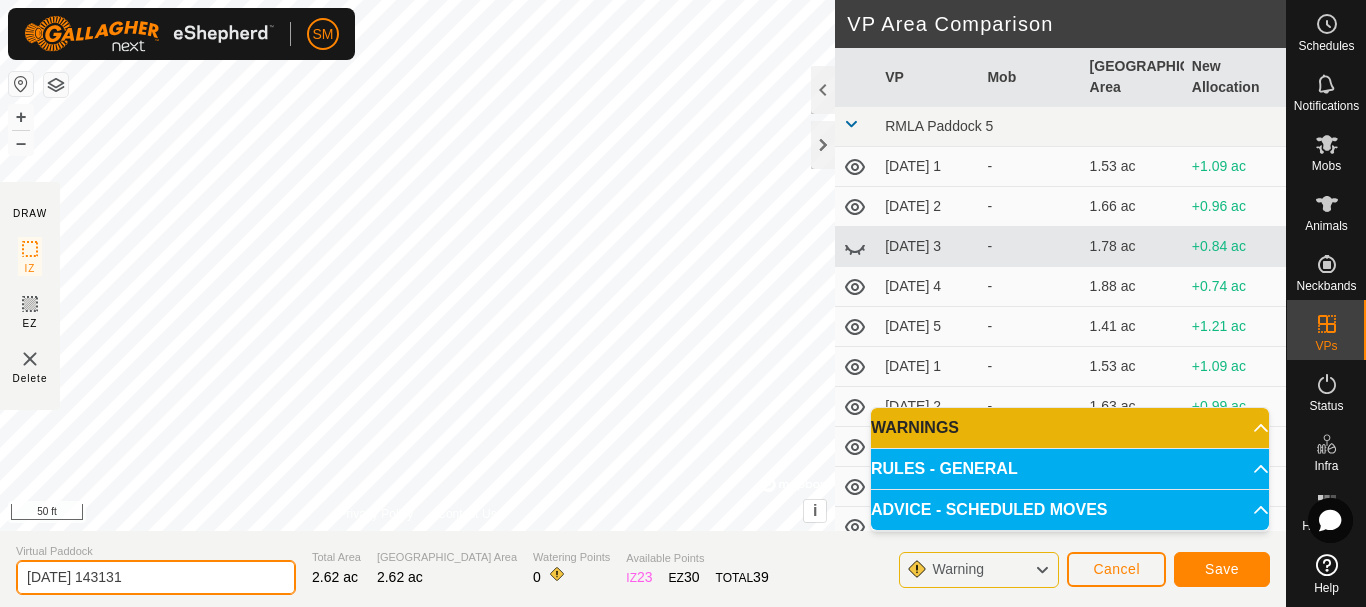 drag, startPoint x: 105, startPoint y: 583, endPoint x: 165, endPoint y: 577, distance: 60.299255 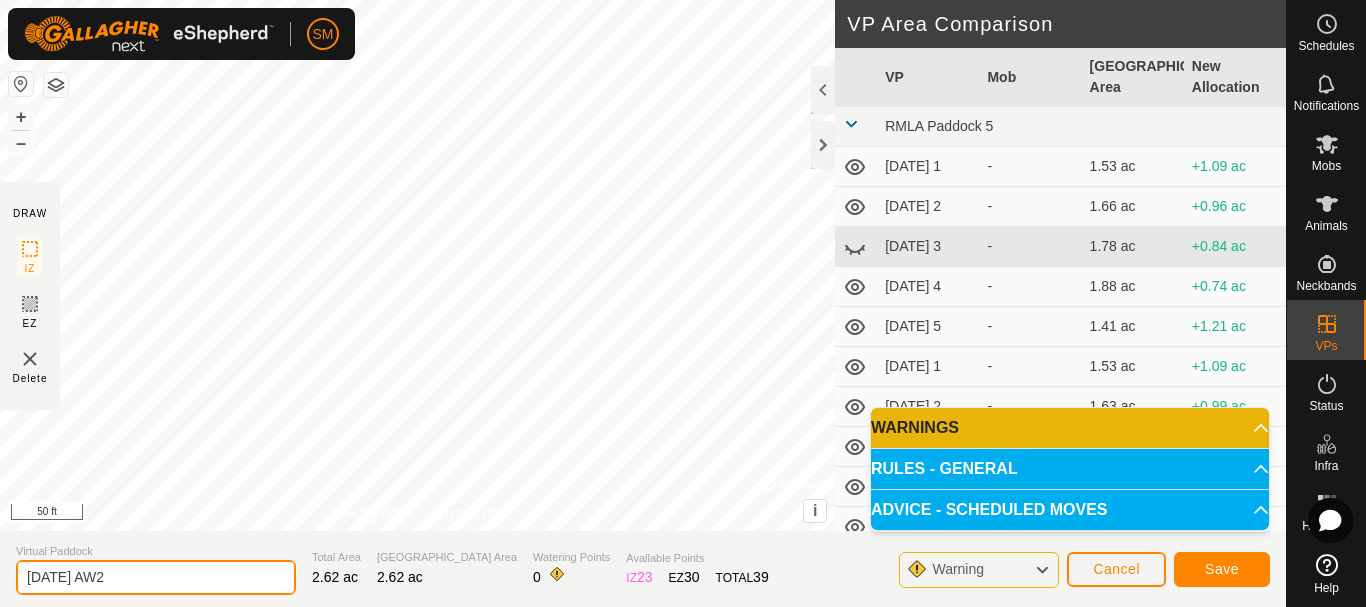 drag, startPoint x: 124, startPoint y: 571, endPoint x: 0, endPoint y: 587, distance: 125.028 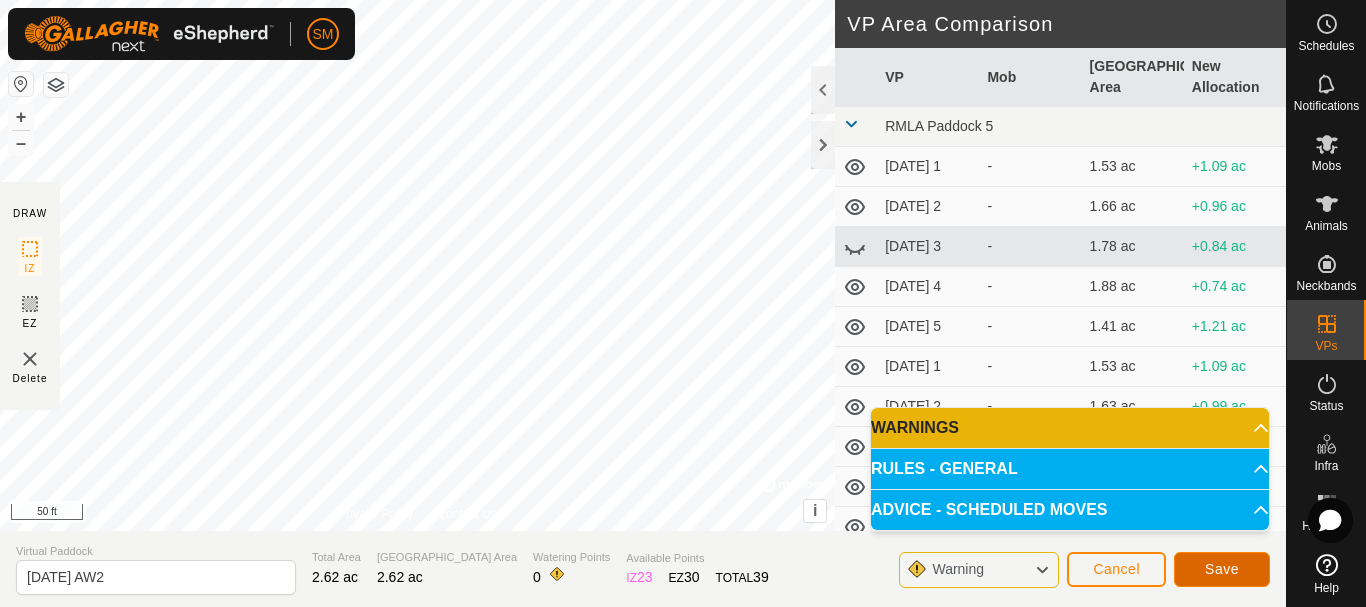 click on "Save" 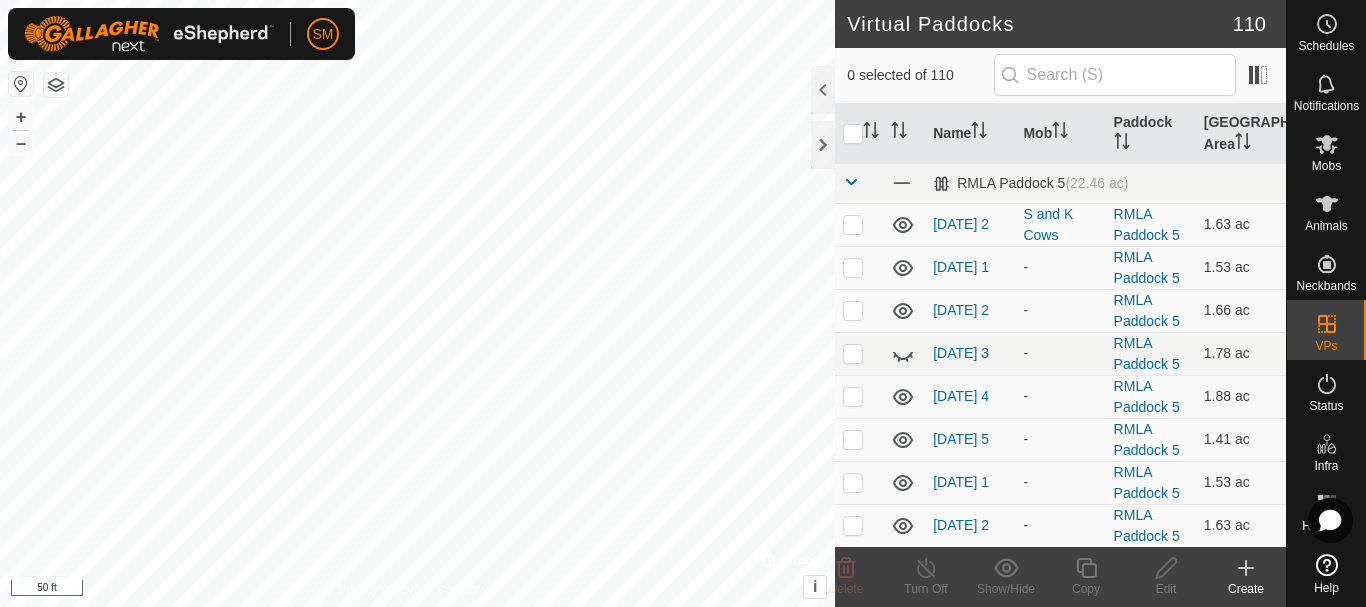 checkbox on "true" 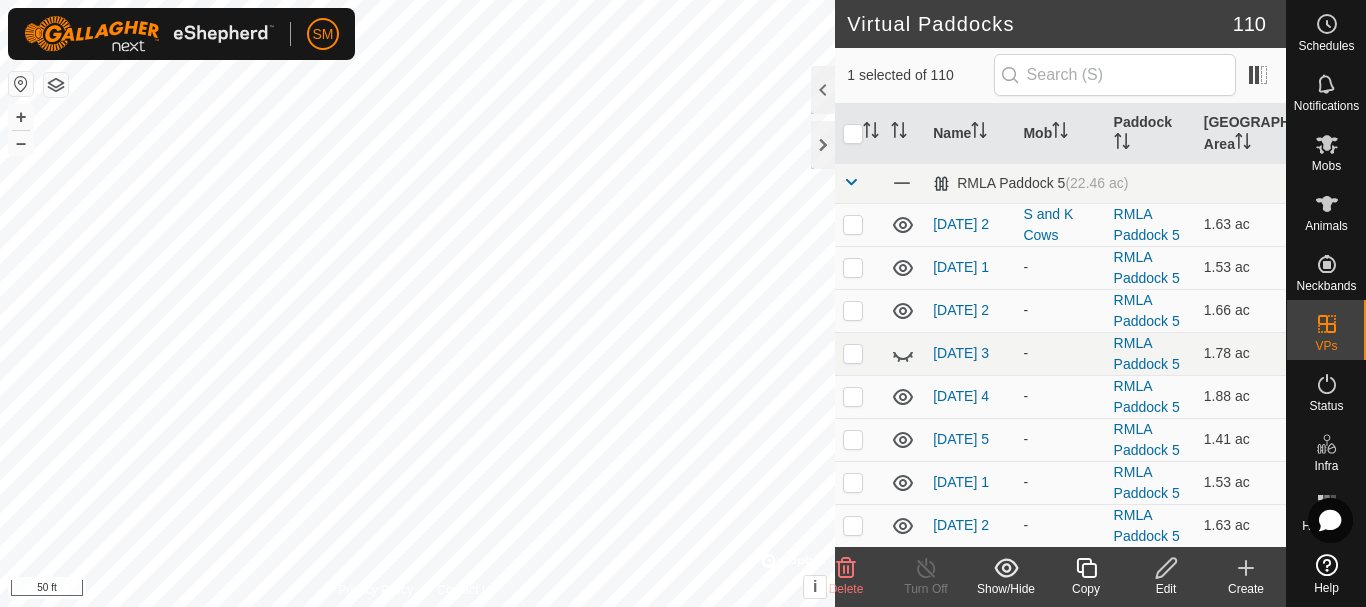 click 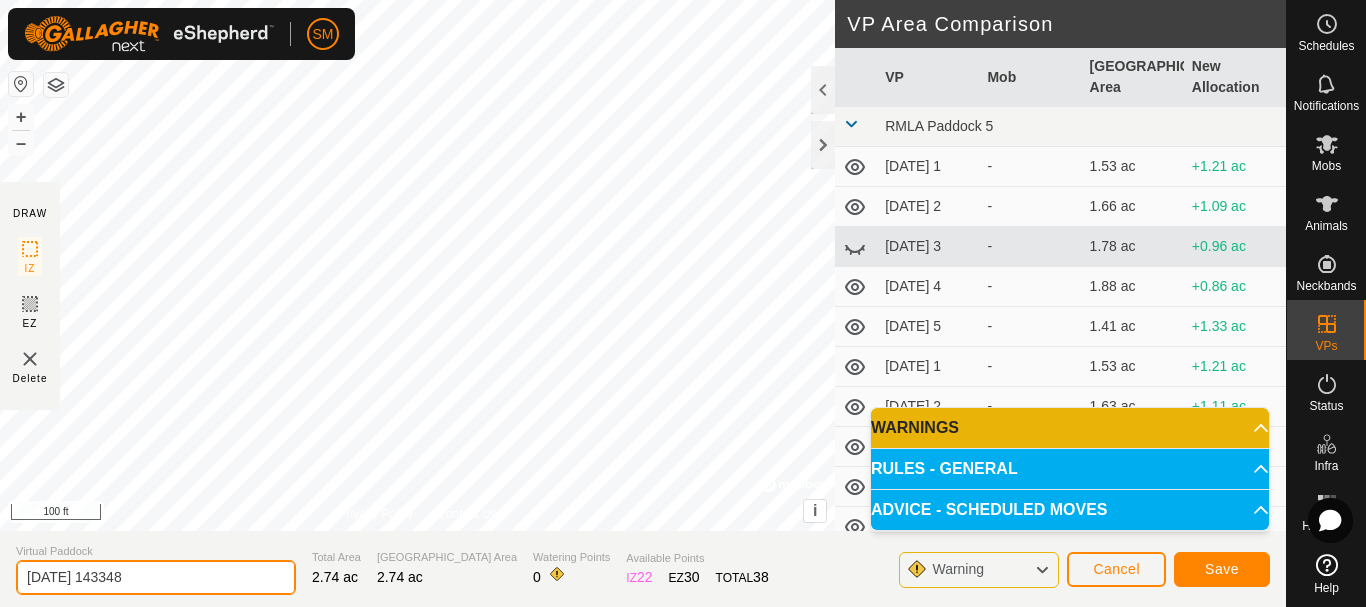 drag, startPoint x: 187, startPoint y: 574, endPoint x: 0, endPoint y: 582, distance: 187.17105 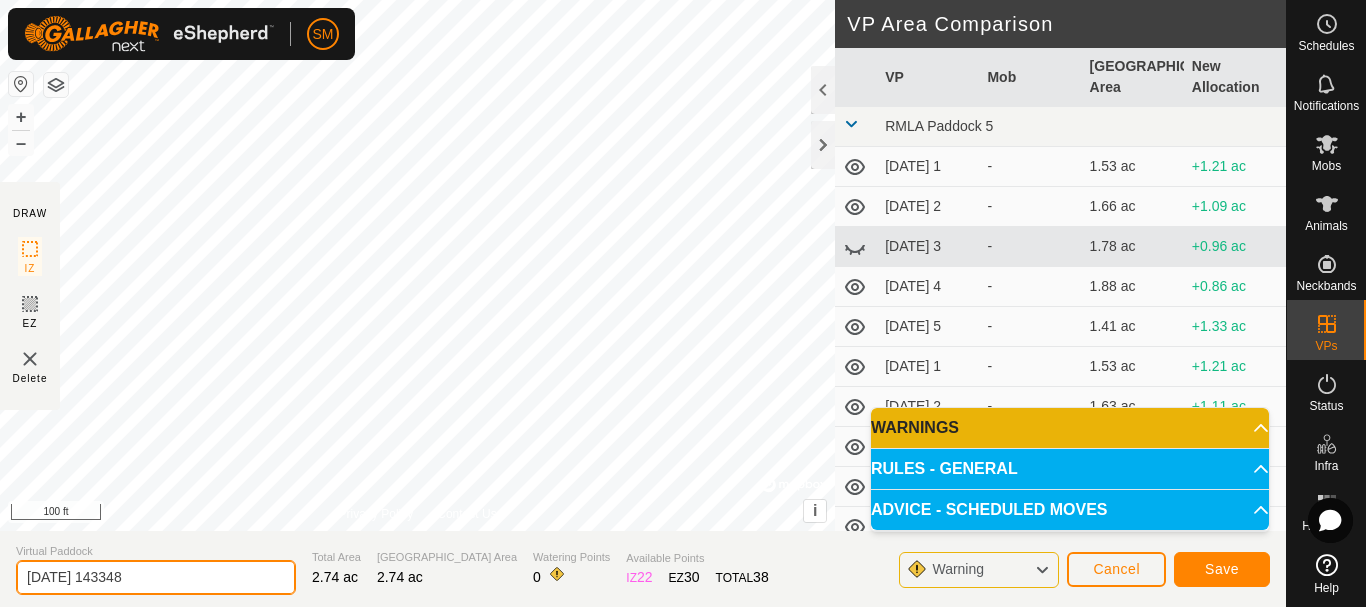 paste on "6 AW" 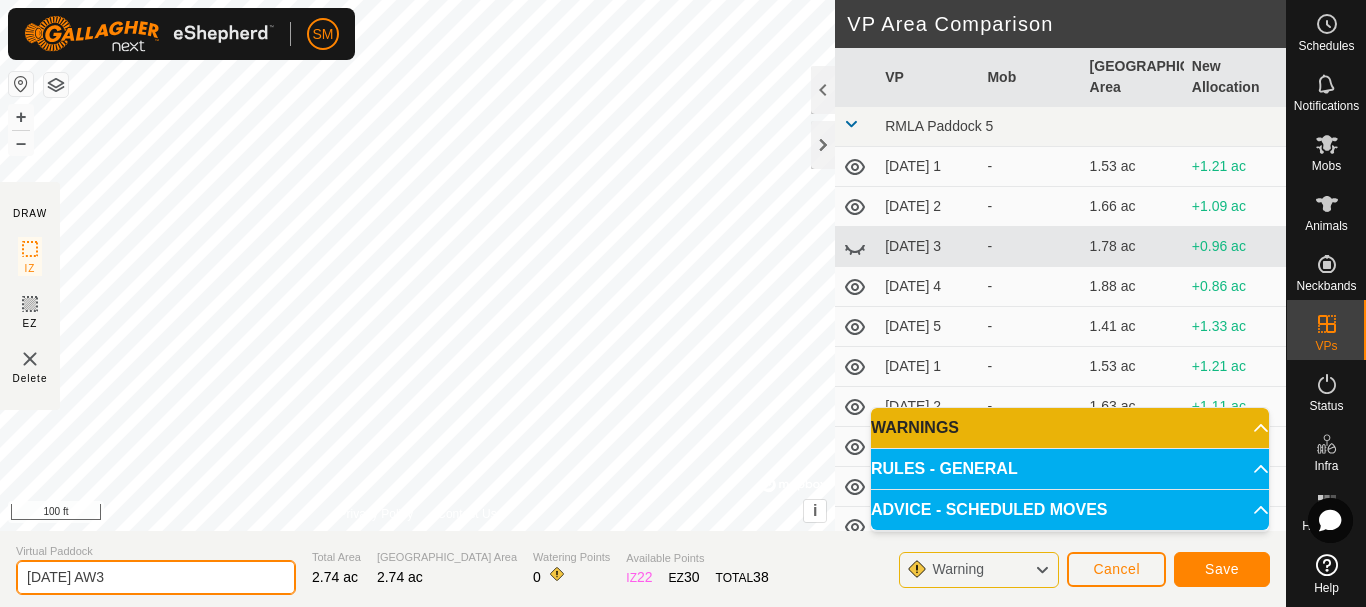type on "[DATE] AW3" 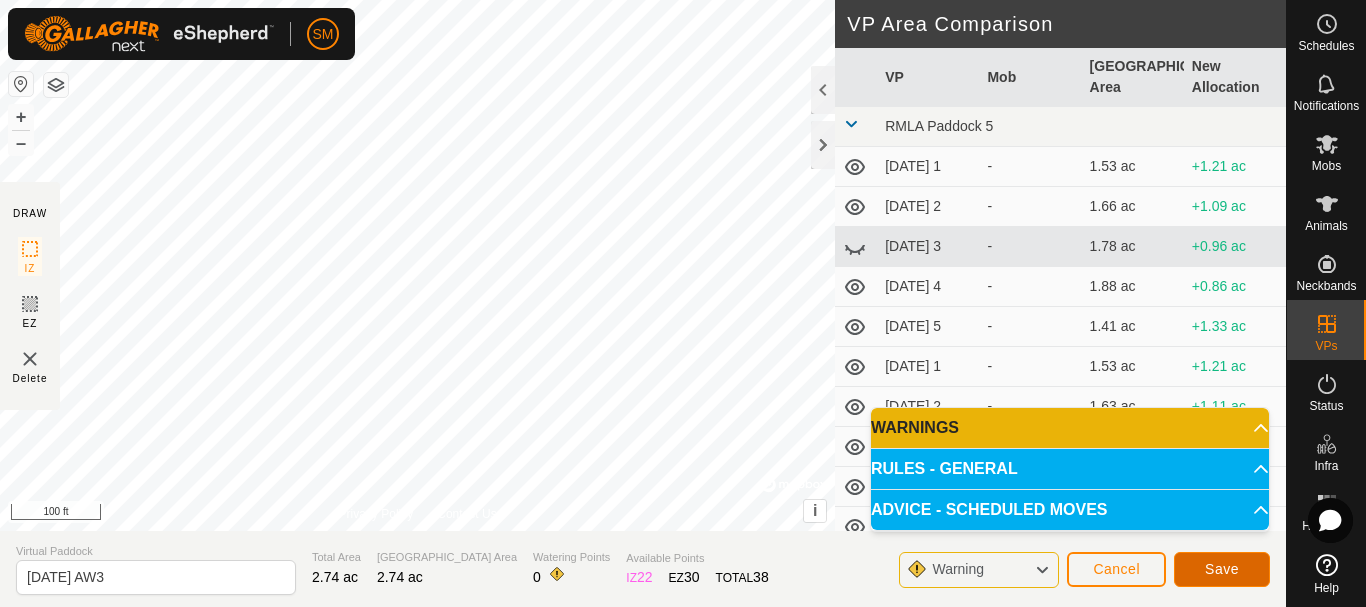 click on "Save" 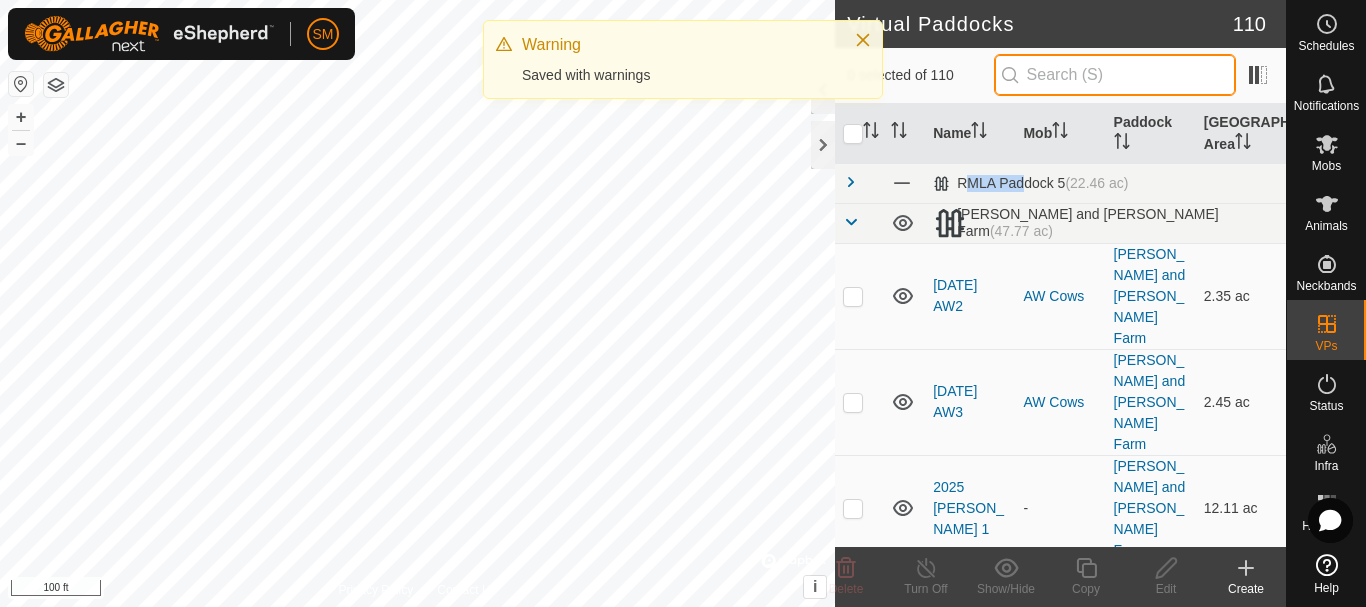 click at bounding box center [1115, 75] 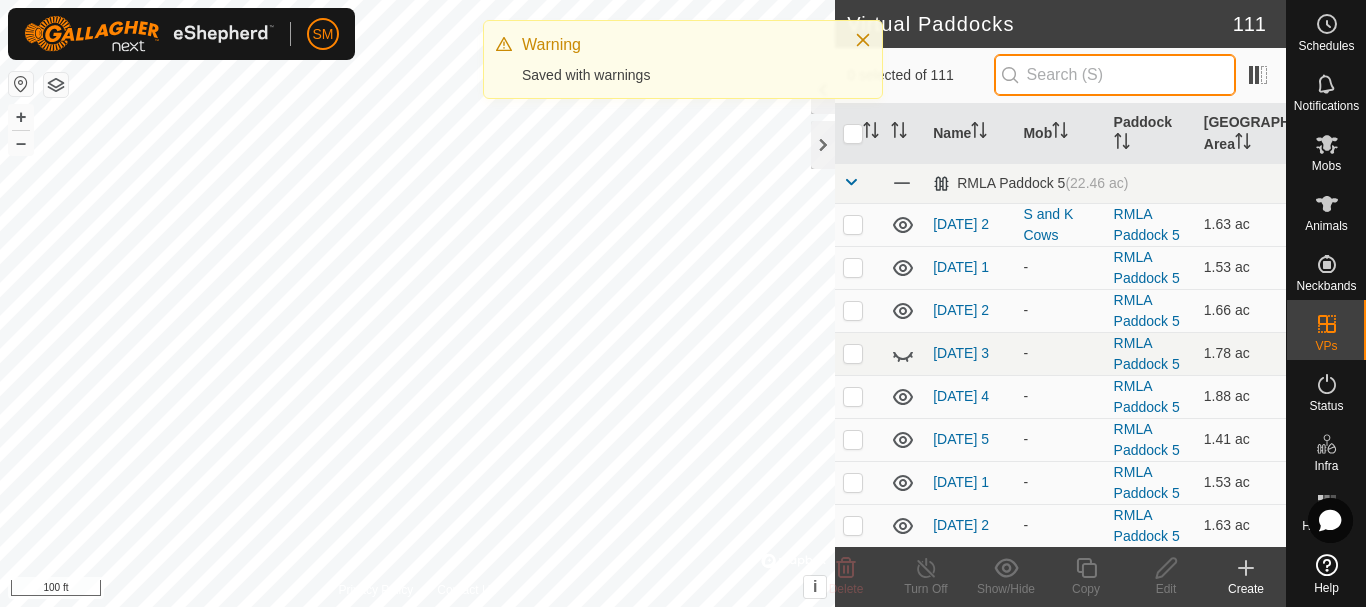 click at bounding box center [1115, 75] 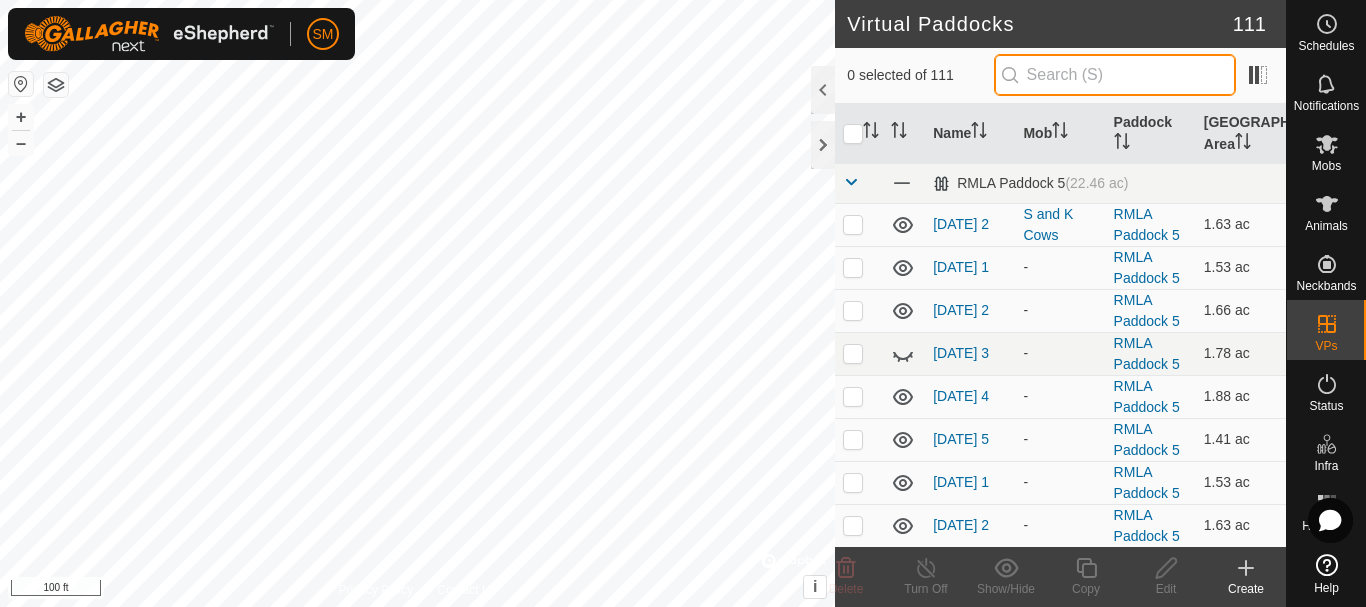 paste on "[DATE] AW" 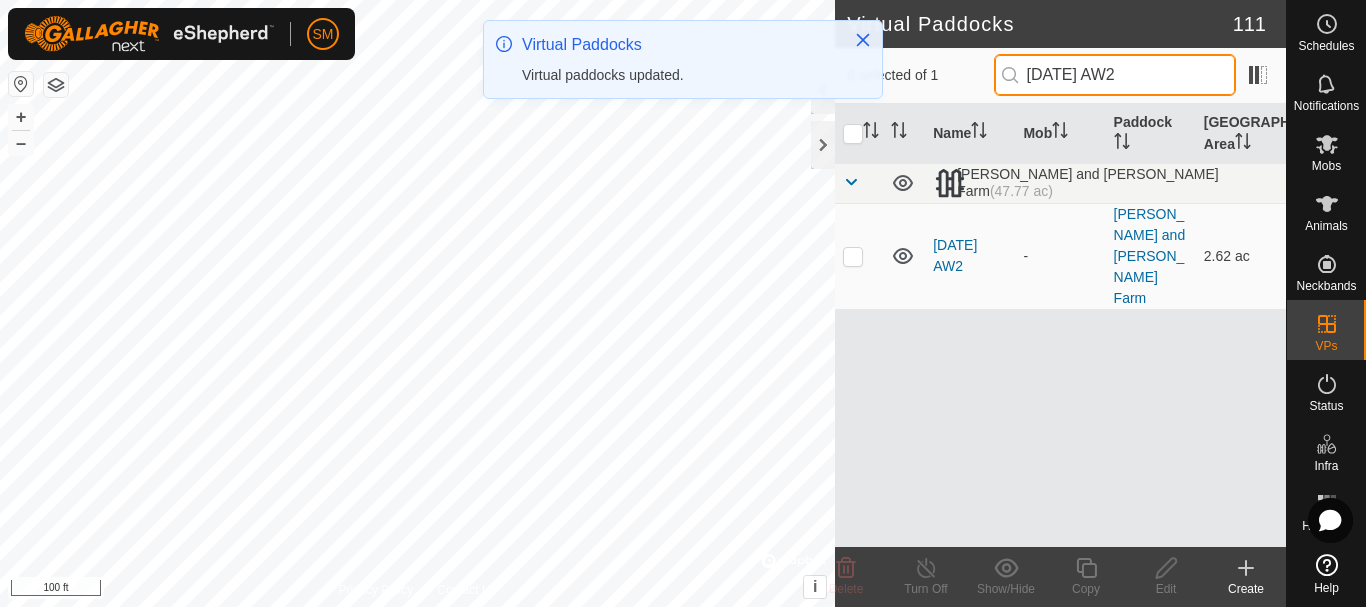 type on "[DATE] AW2" 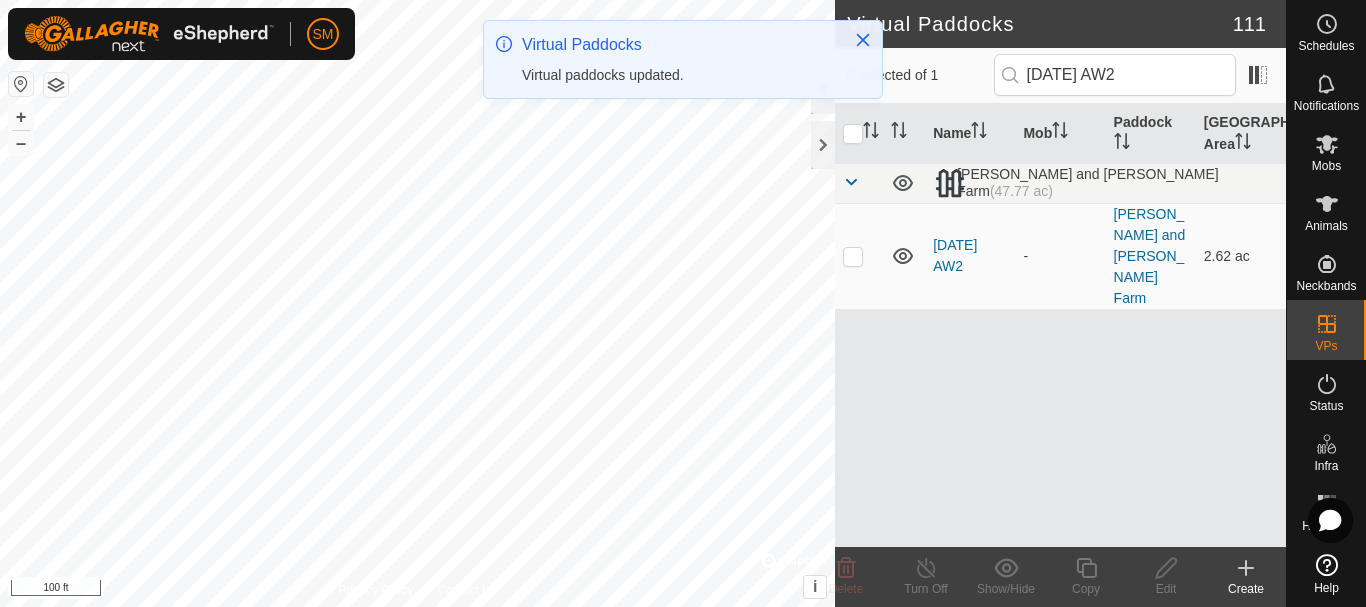 click at bounding box center (853, 257) 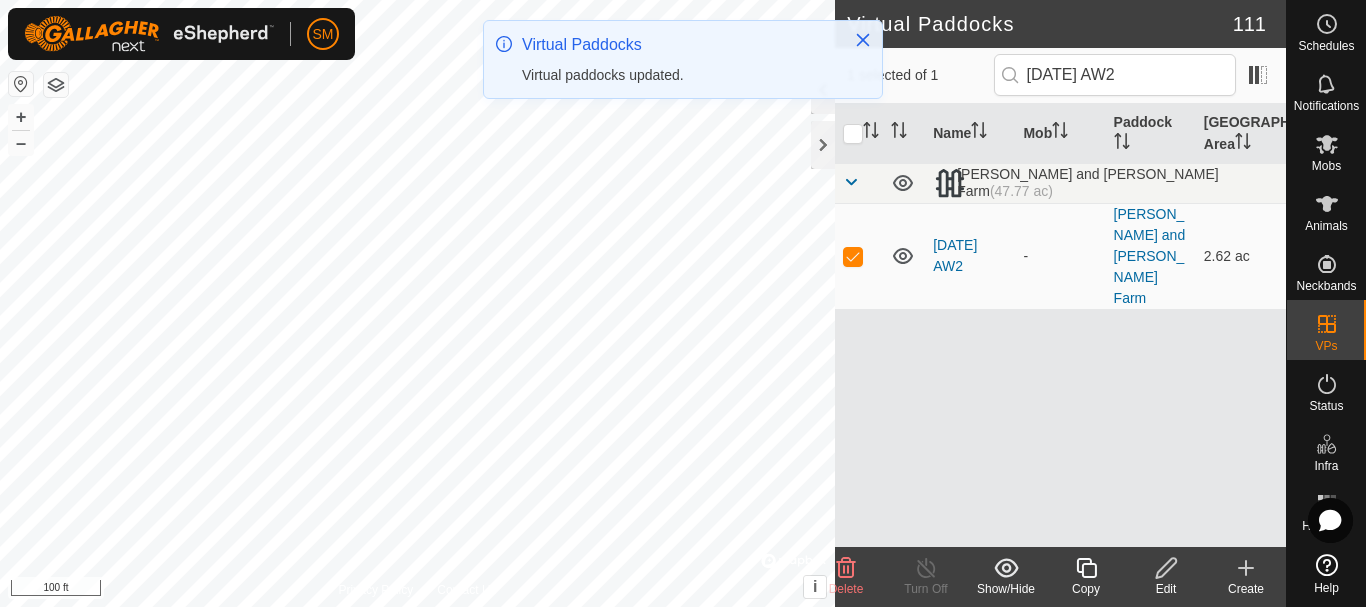 click 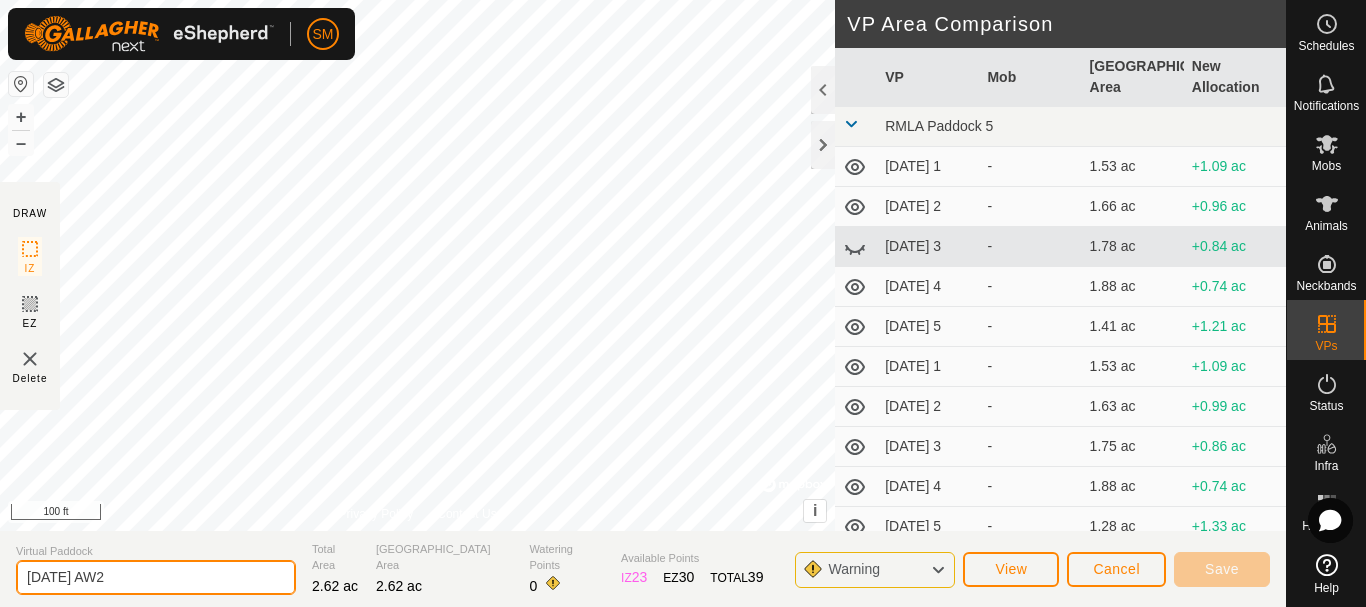 click on "[DATE] AW2" 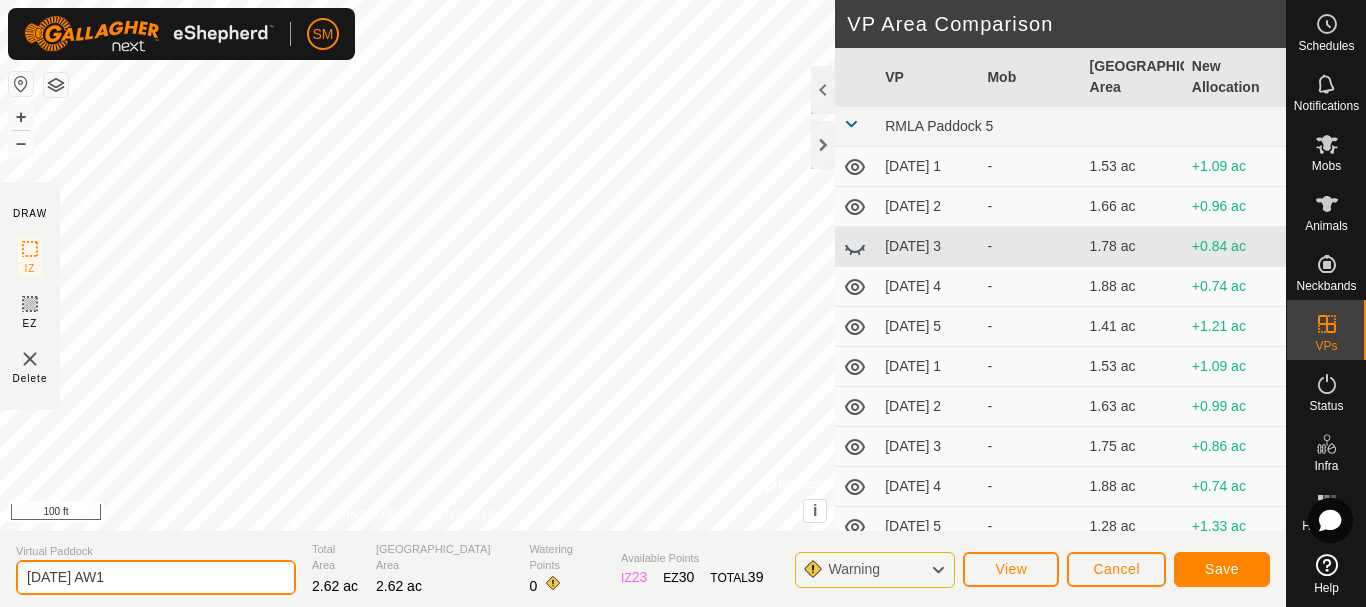 type on "[DATE] AW1" 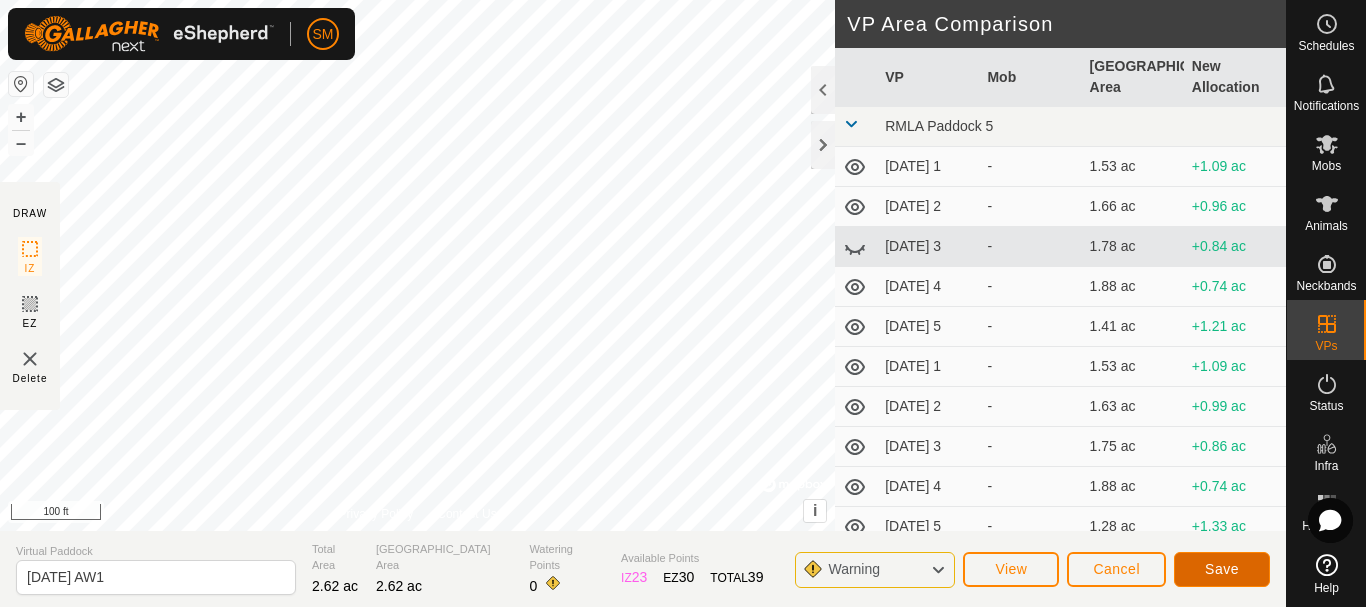 click on "Save" 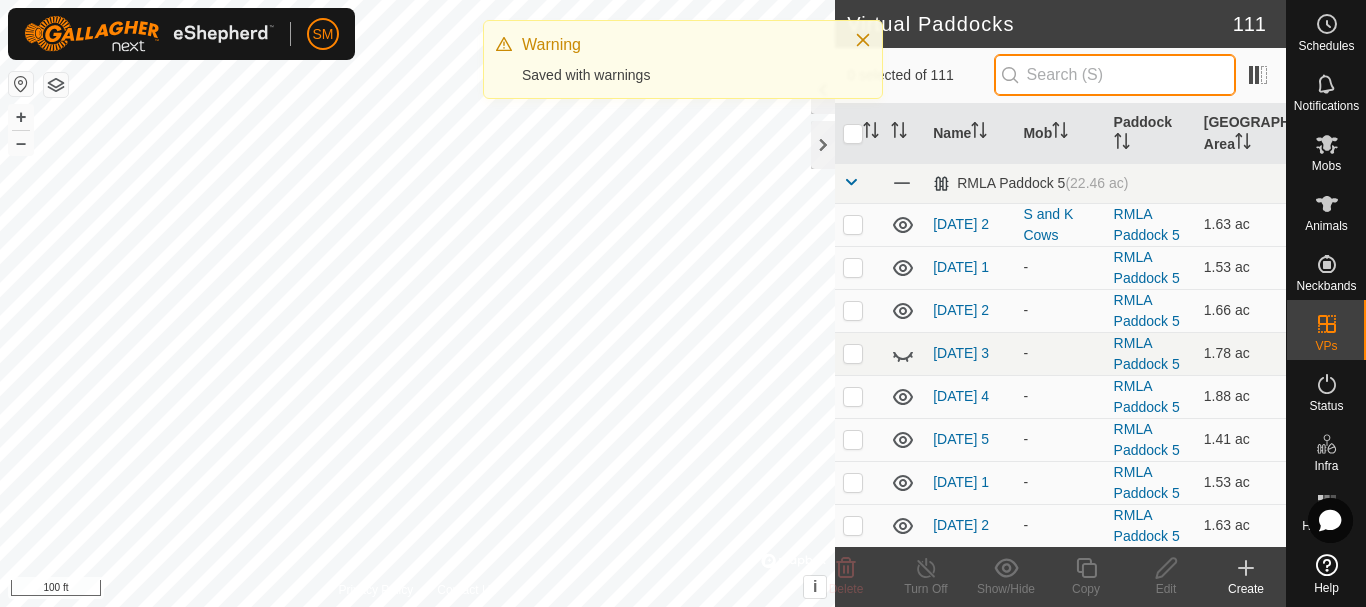 click at bounding box center [1115, 75] 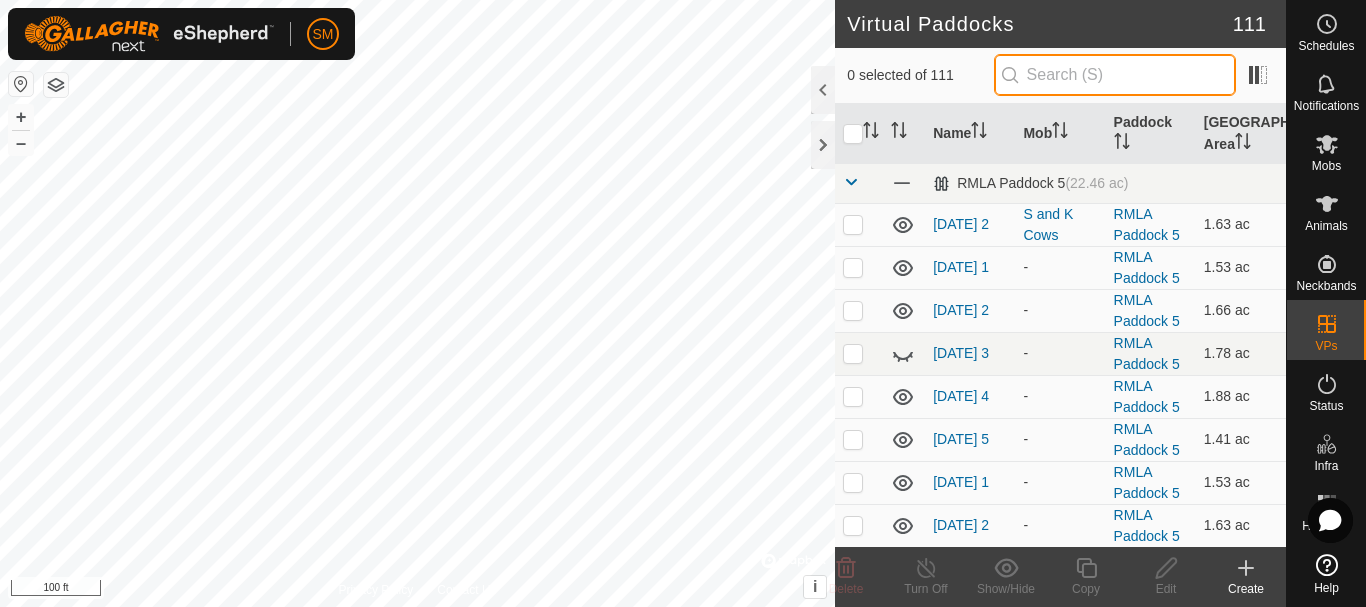paste on "[DATE] AW" 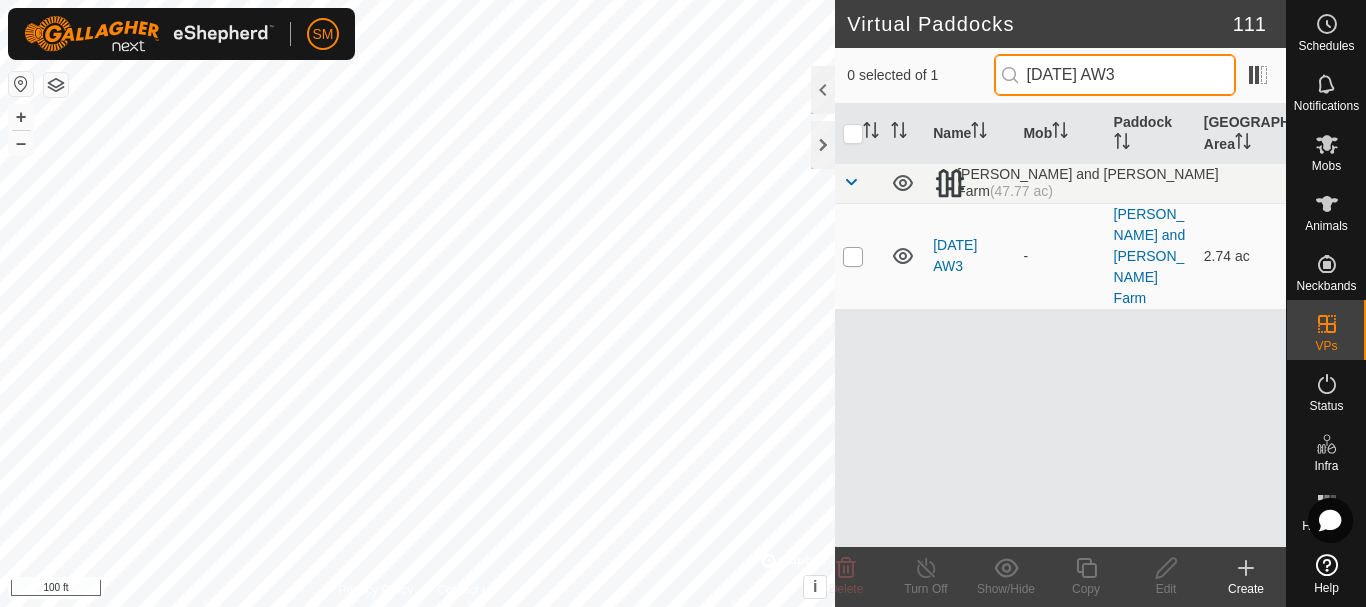 type on "[DATE] AW3" 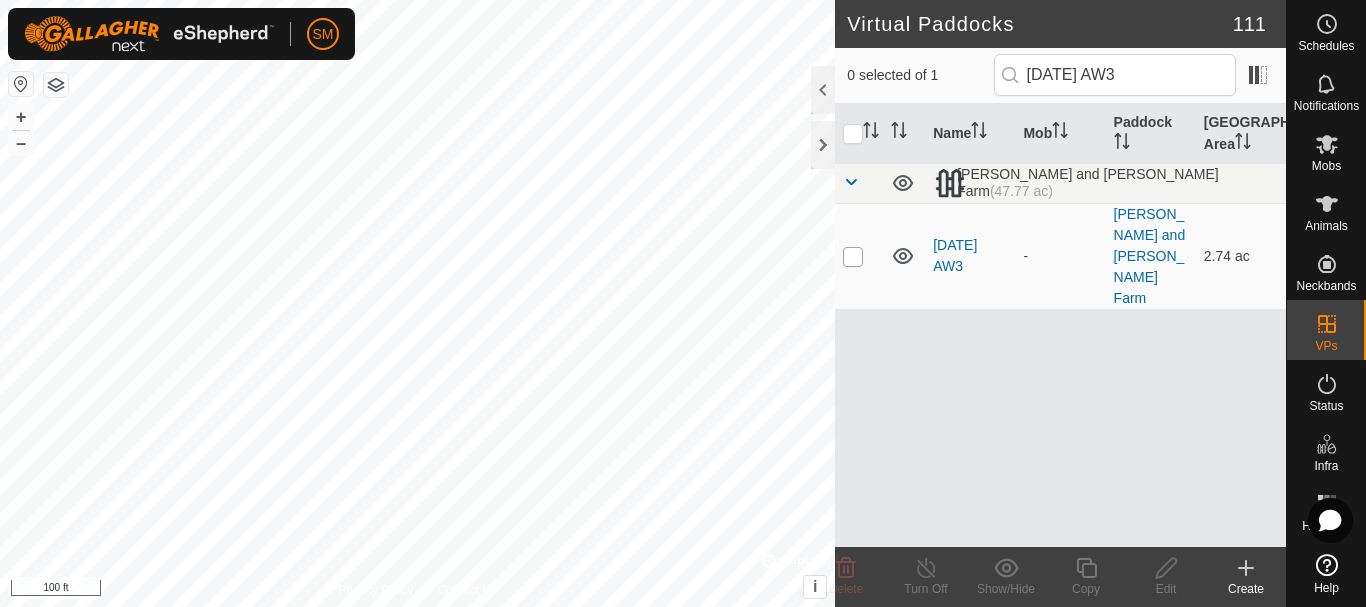 click at bounding box center [853, 257] 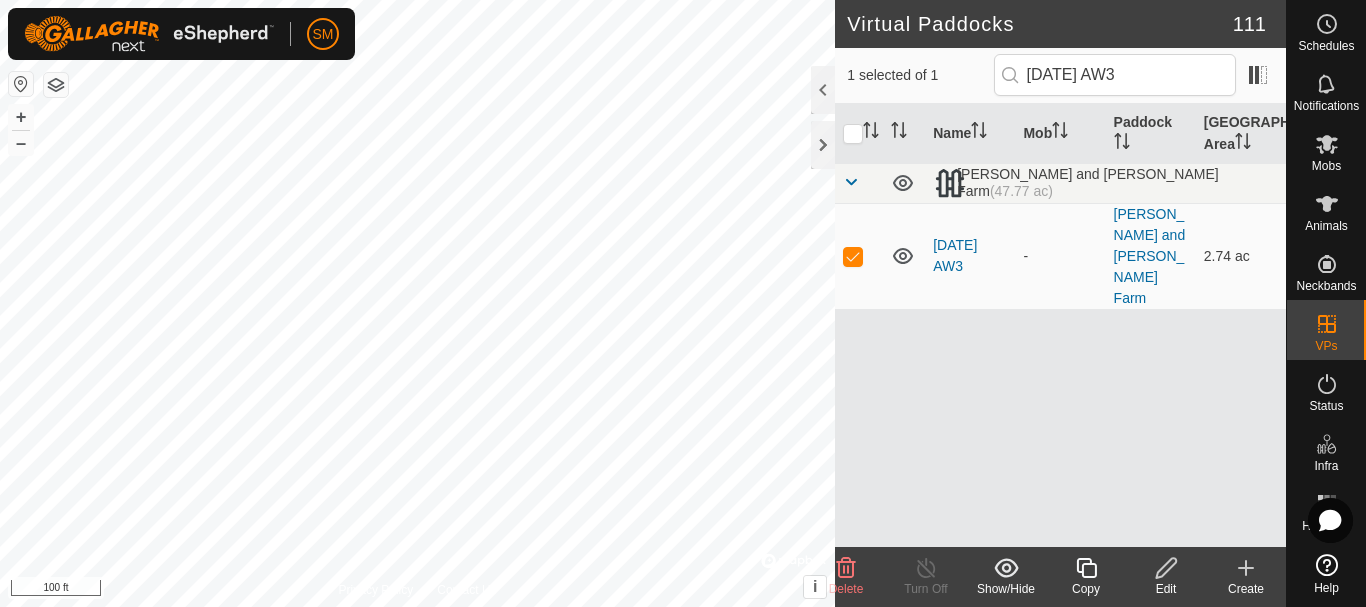 click on "Edit" 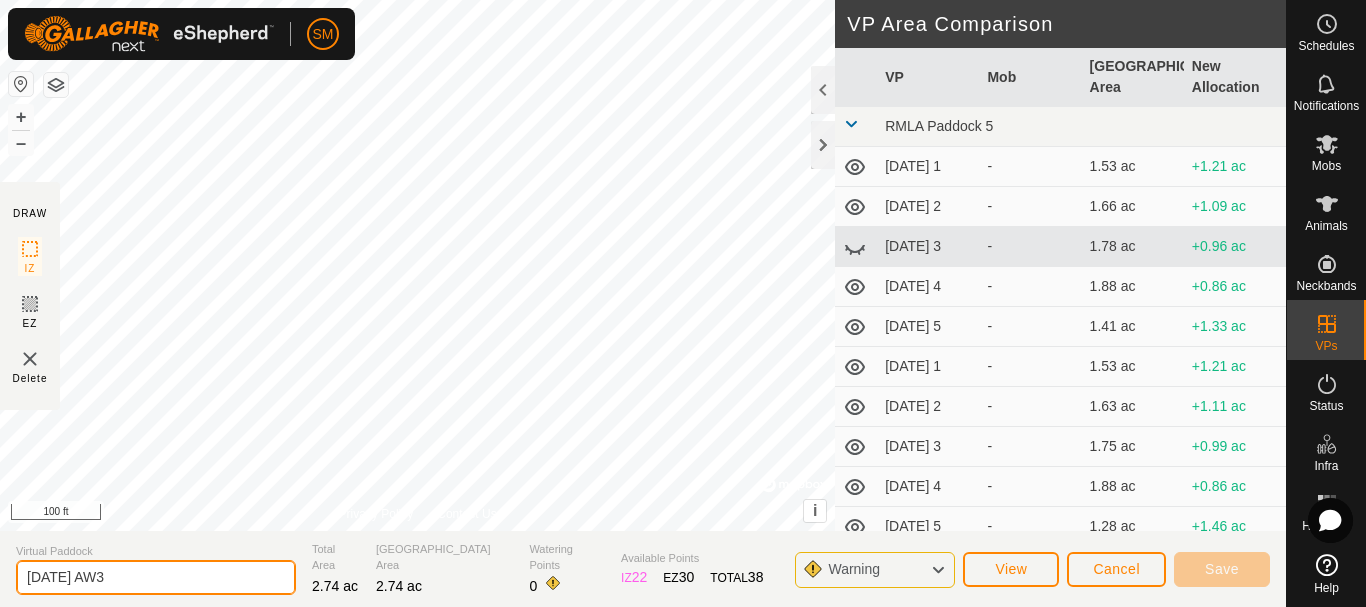 click on "[DATE] AW3" 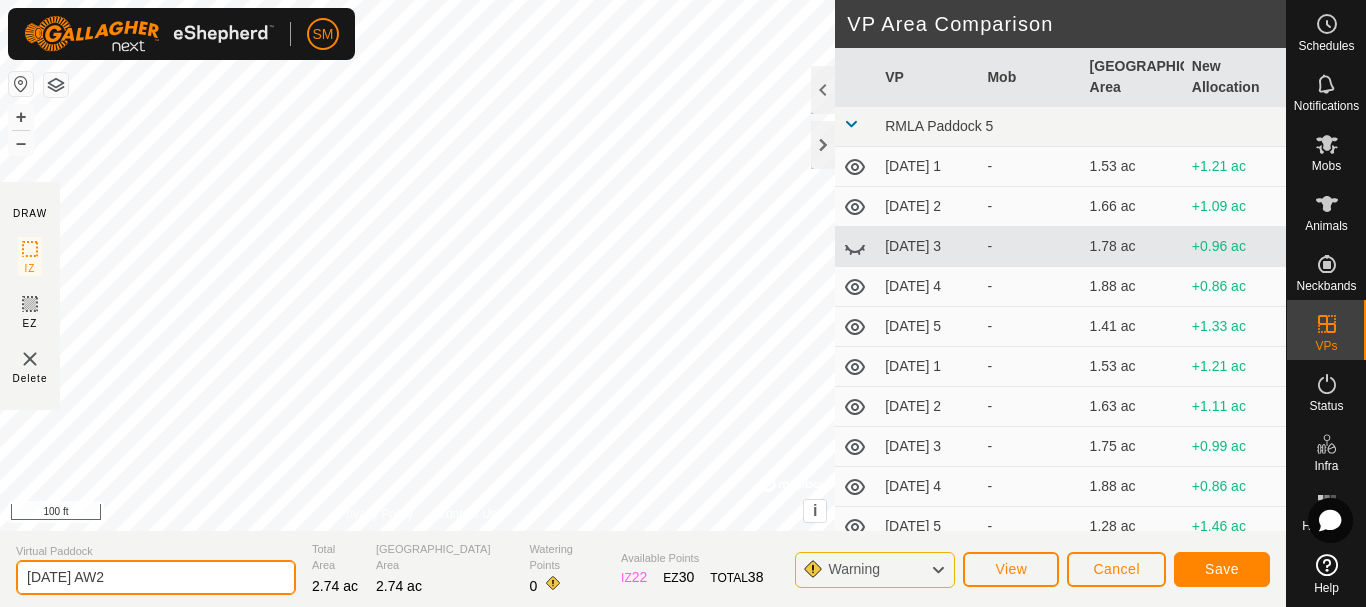 type on "[DATE] AW2" 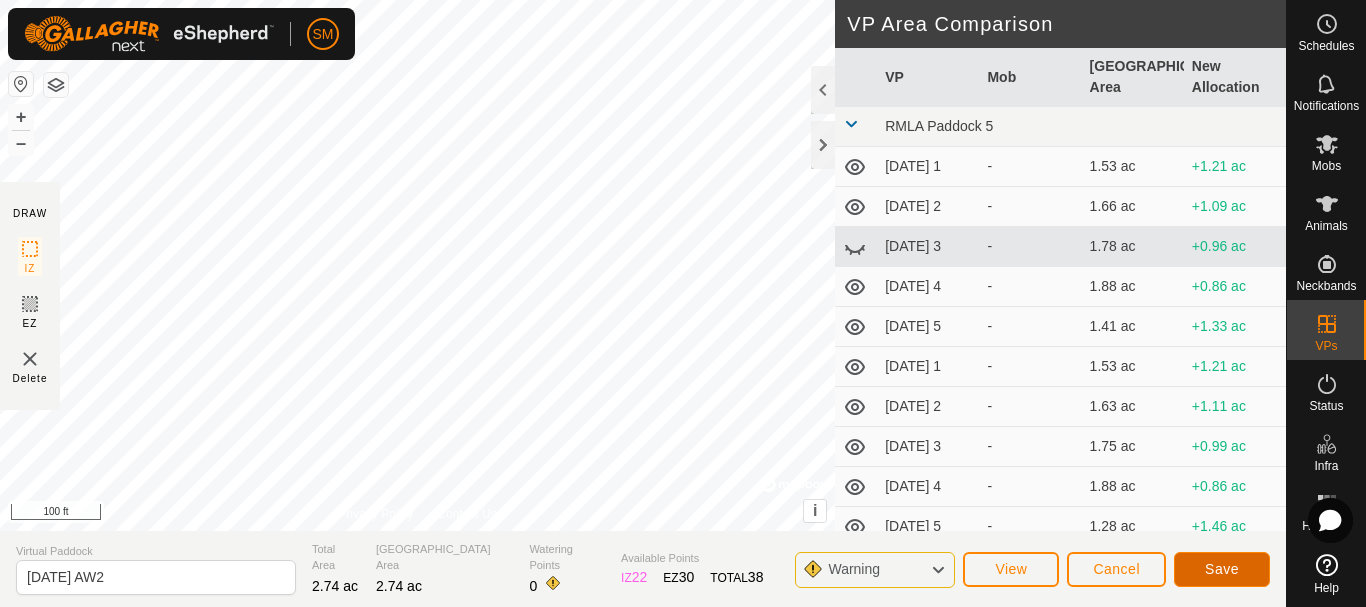 click on "Save" 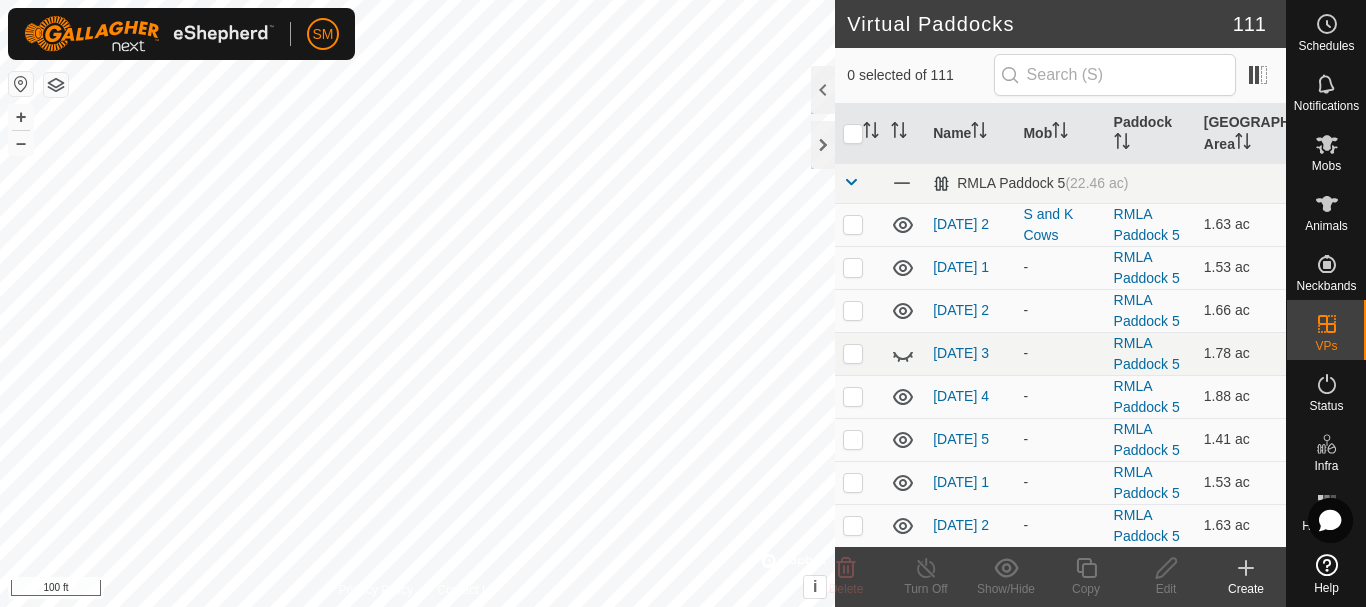 checkbox on "true" 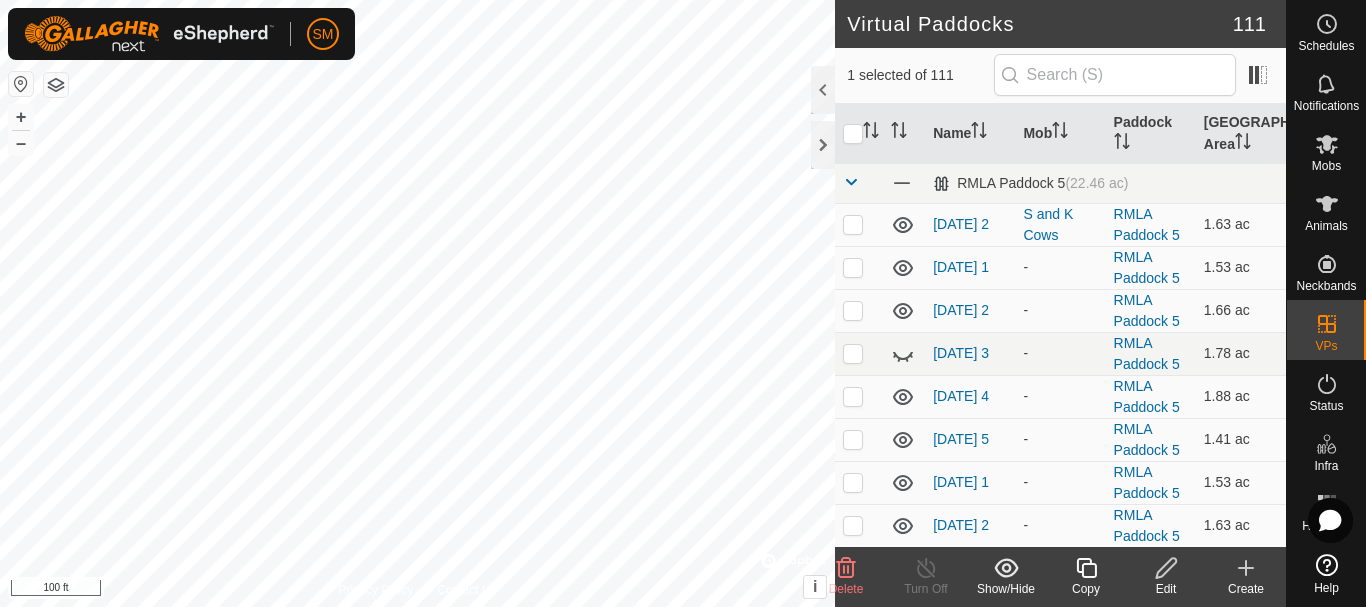 click 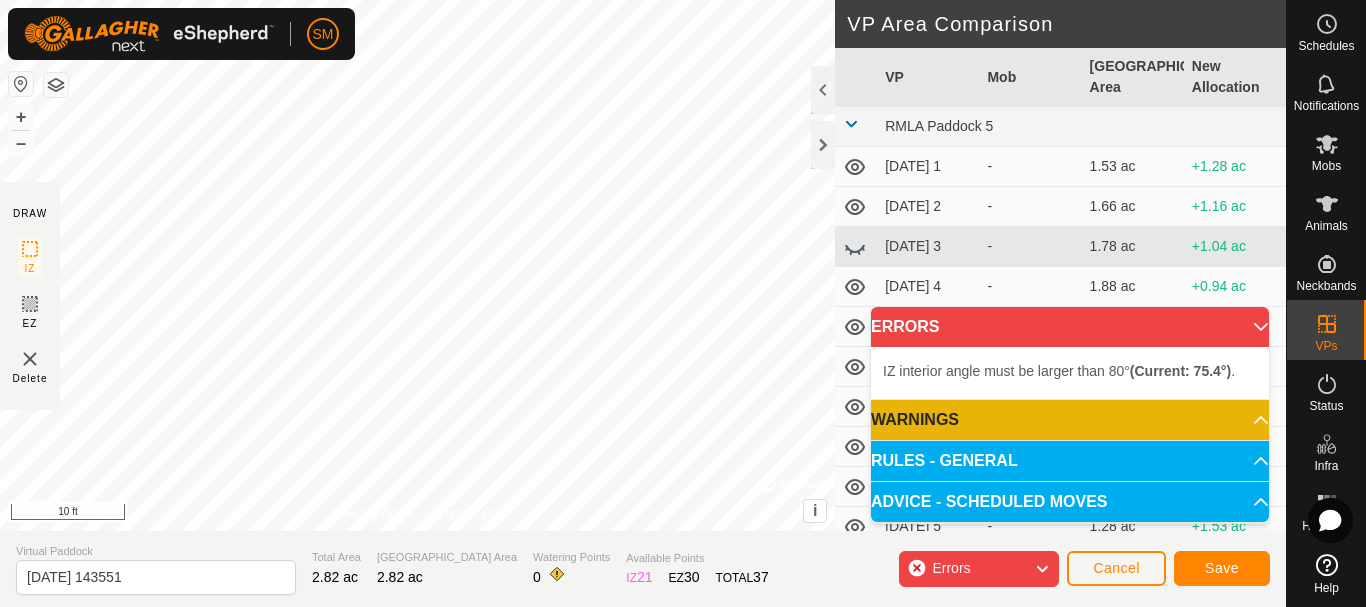scroll, scrollTop: 0, scrollLeft: 0, axis: both 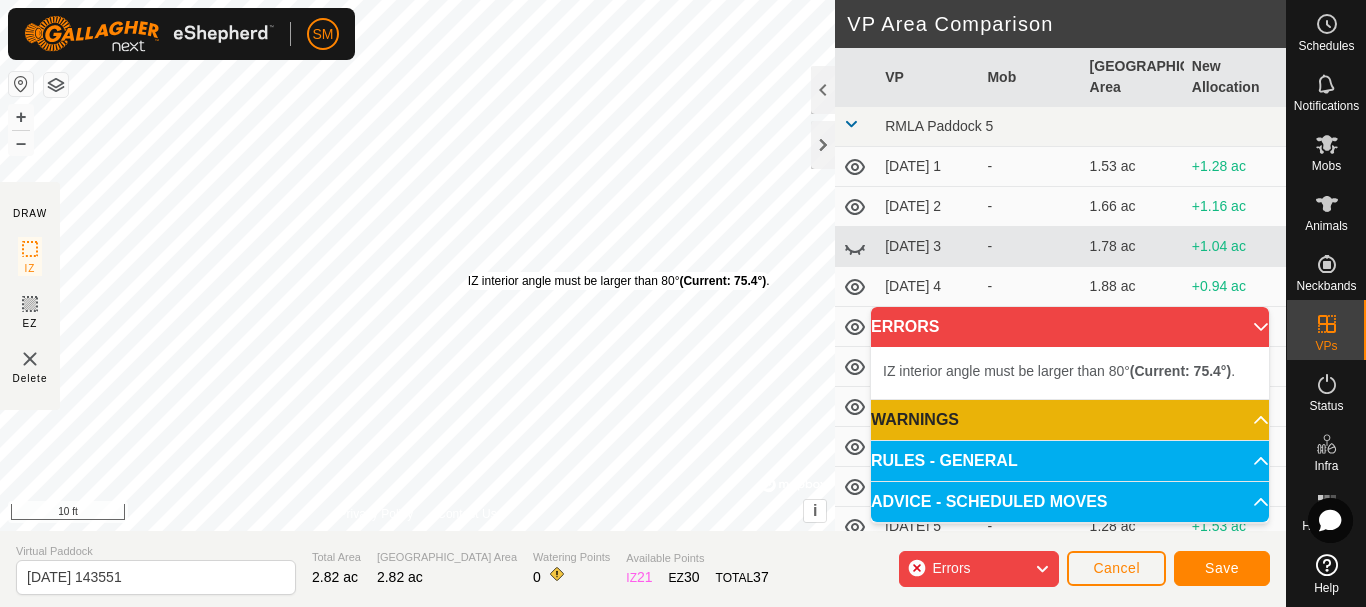 click on "IZ interior angle must be larger than 80°  (Current: 75.4°) . + – ⇧ i ©  Mapbox , ©  OpenStreetMap ,  Improve this map 10 ft" at bounding box center (417, 265) 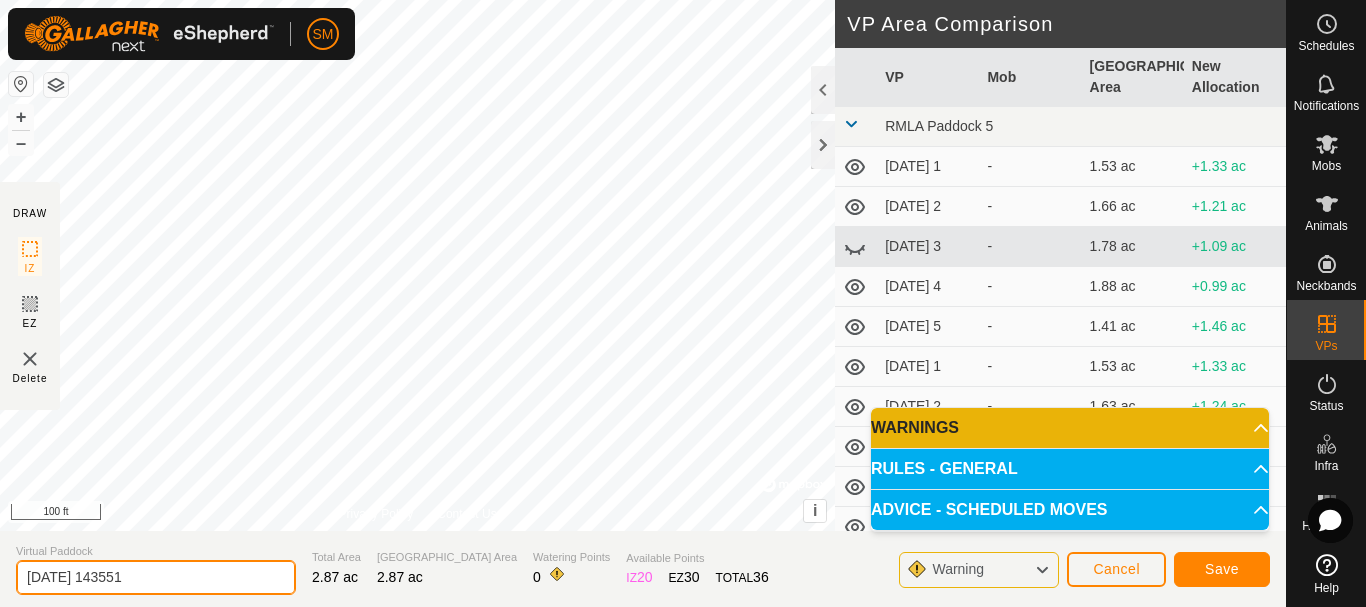 drag, startPoint x: 114, startPoint y: 571, endPoint x: 0, endPoint y: 580, distance: 114.35471 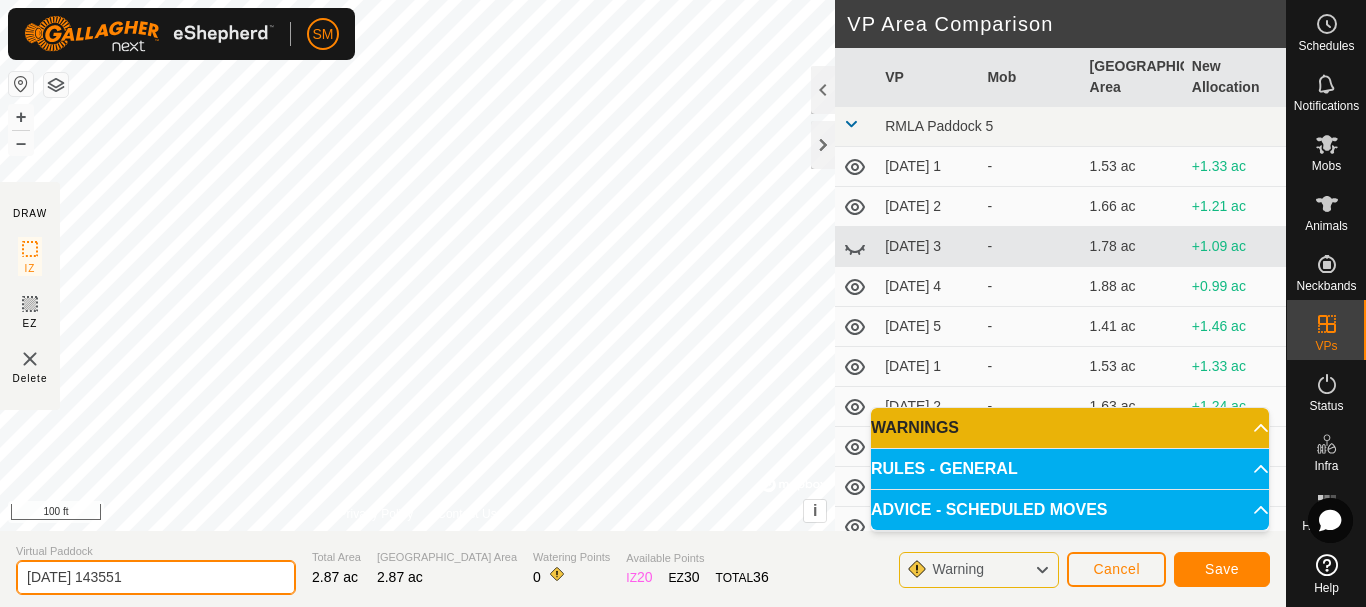 paste on "6 AW" 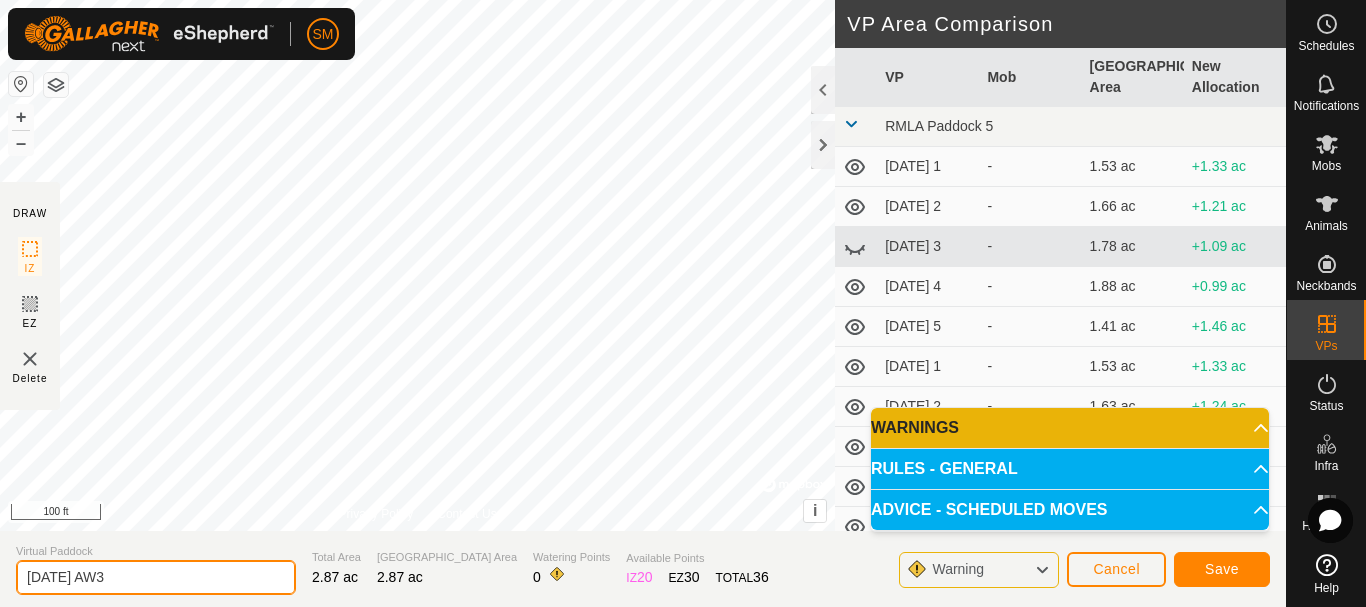type on "[DATE] AW3" 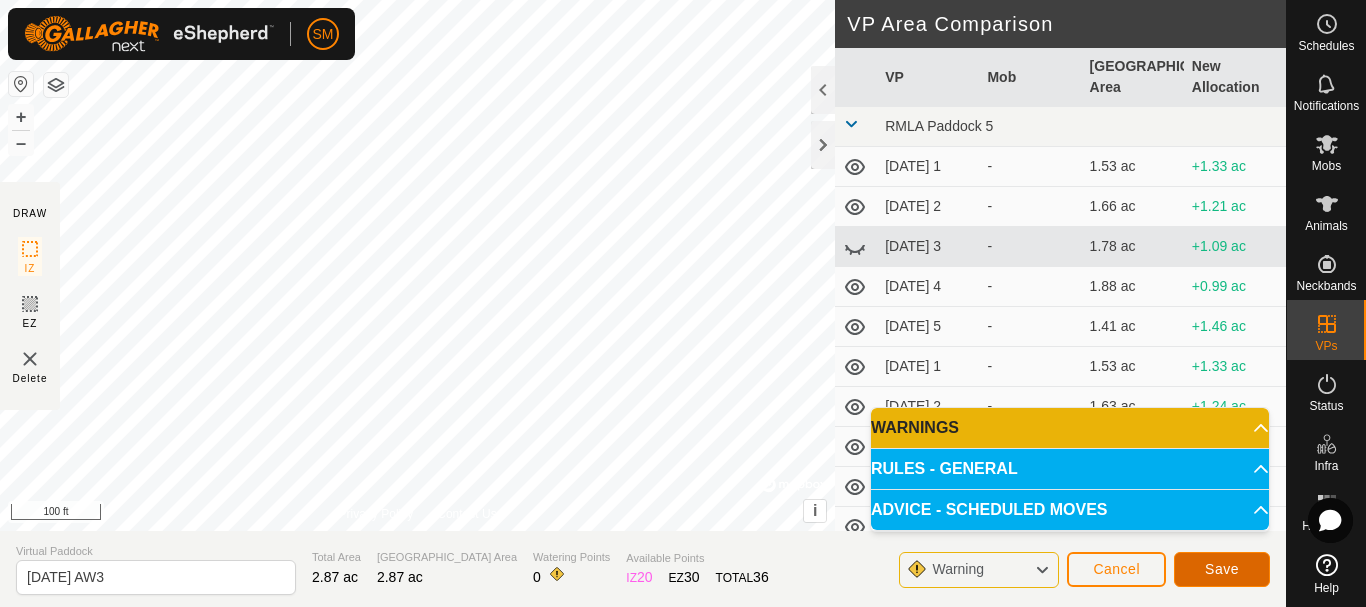 click on "Save" 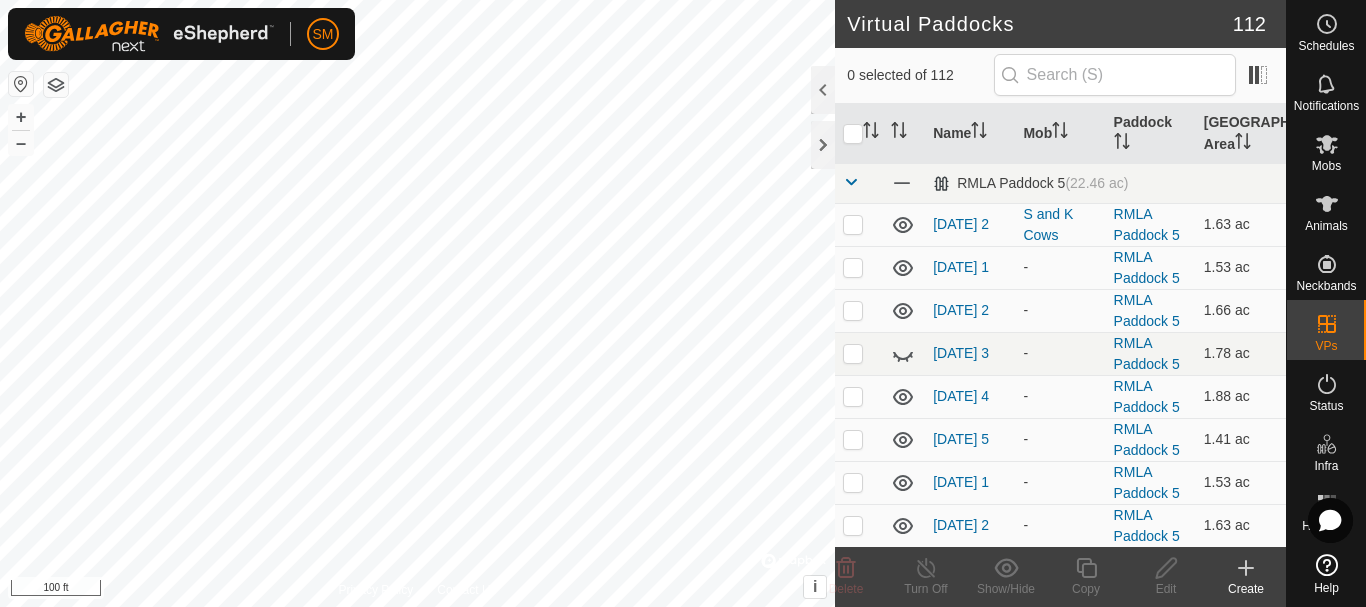 checkbox on "true" 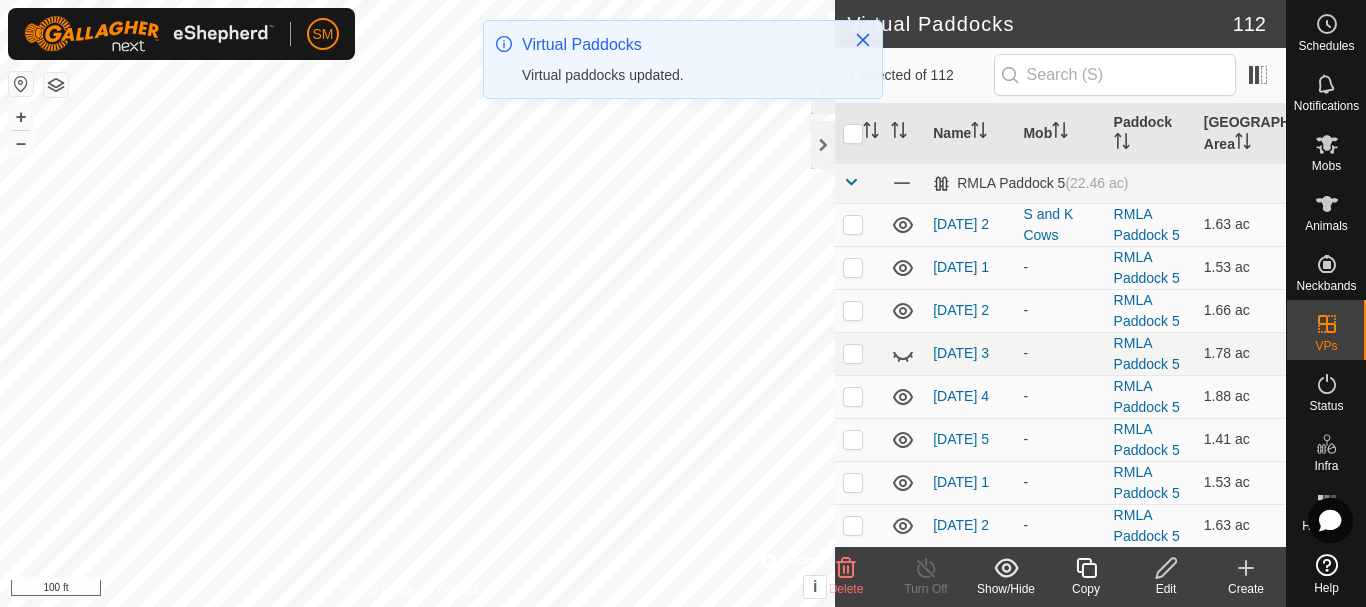 click 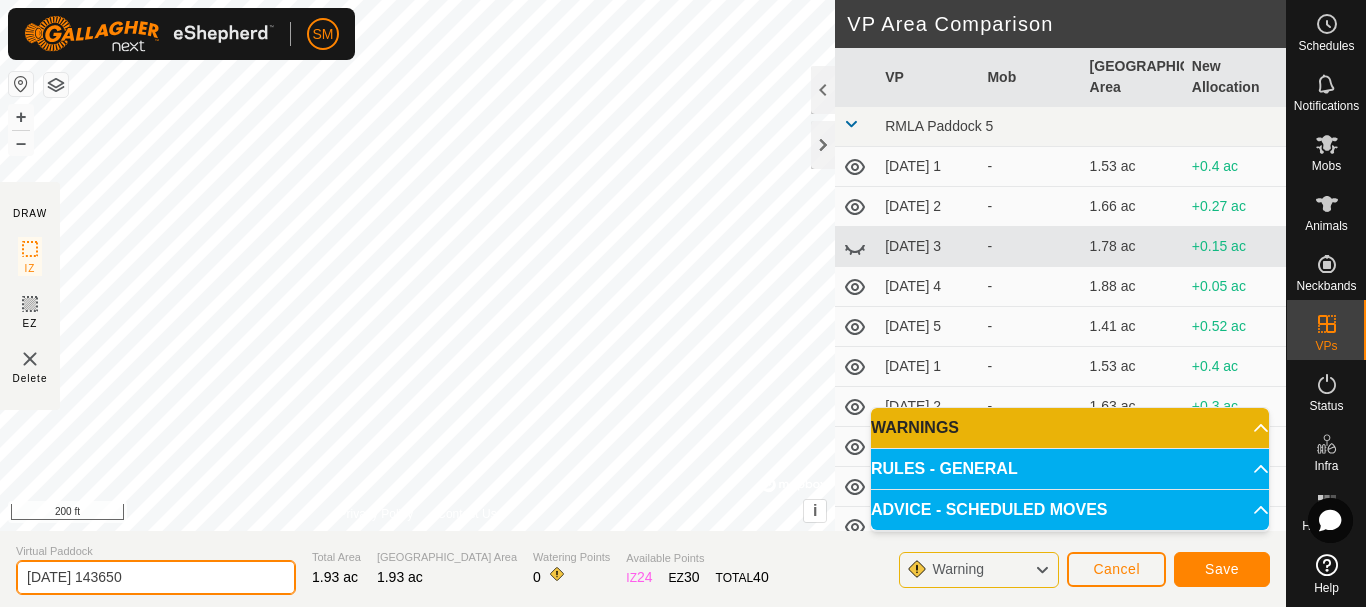 drag, startPoint x: 242, startPoint y: 580, endPoint x: 0, endPoint y: 558, distance: 242.99794 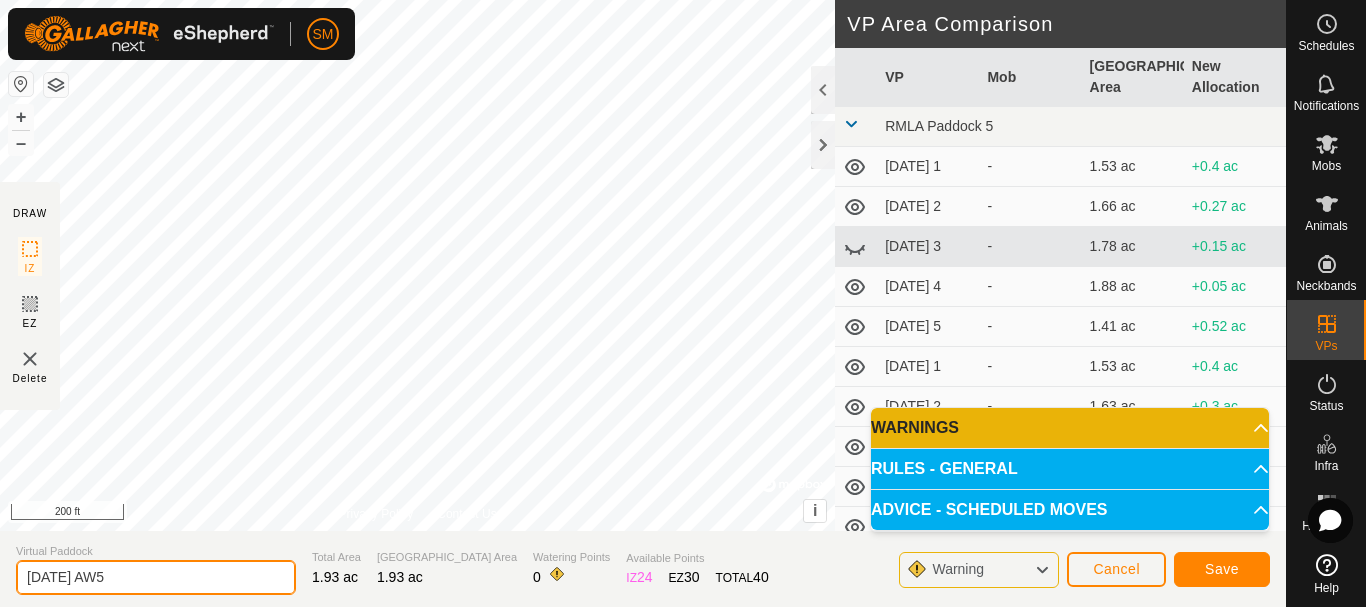type on "2025-07-16 AW5" 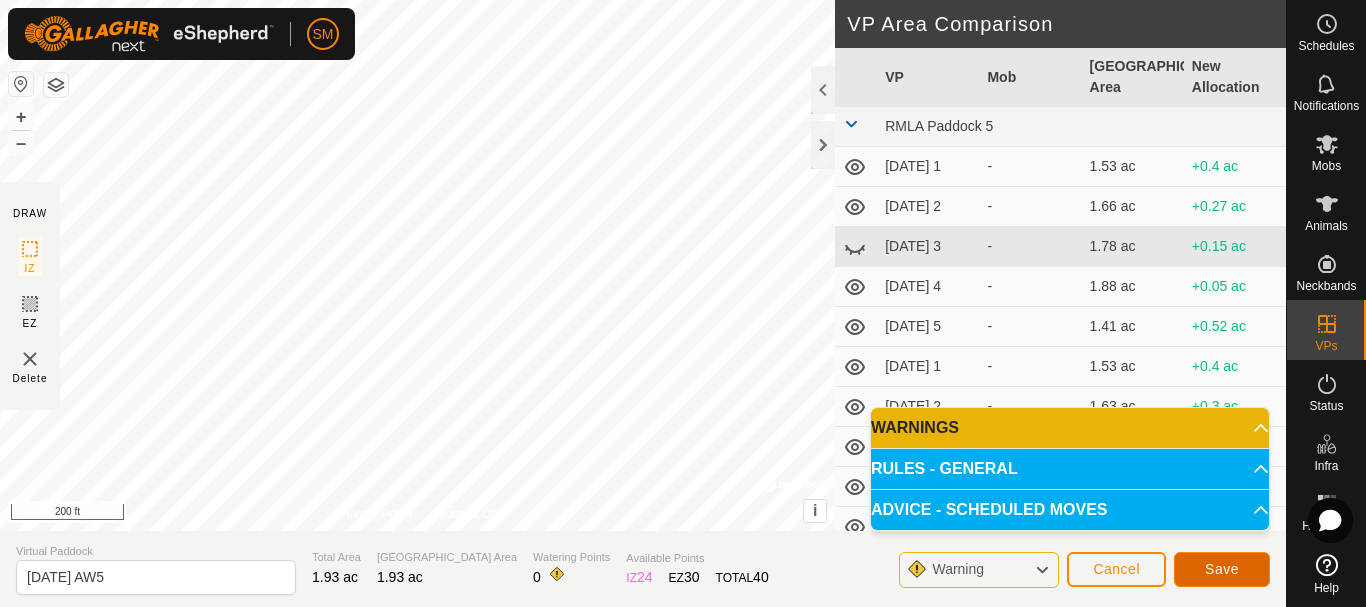 click on "Save" 